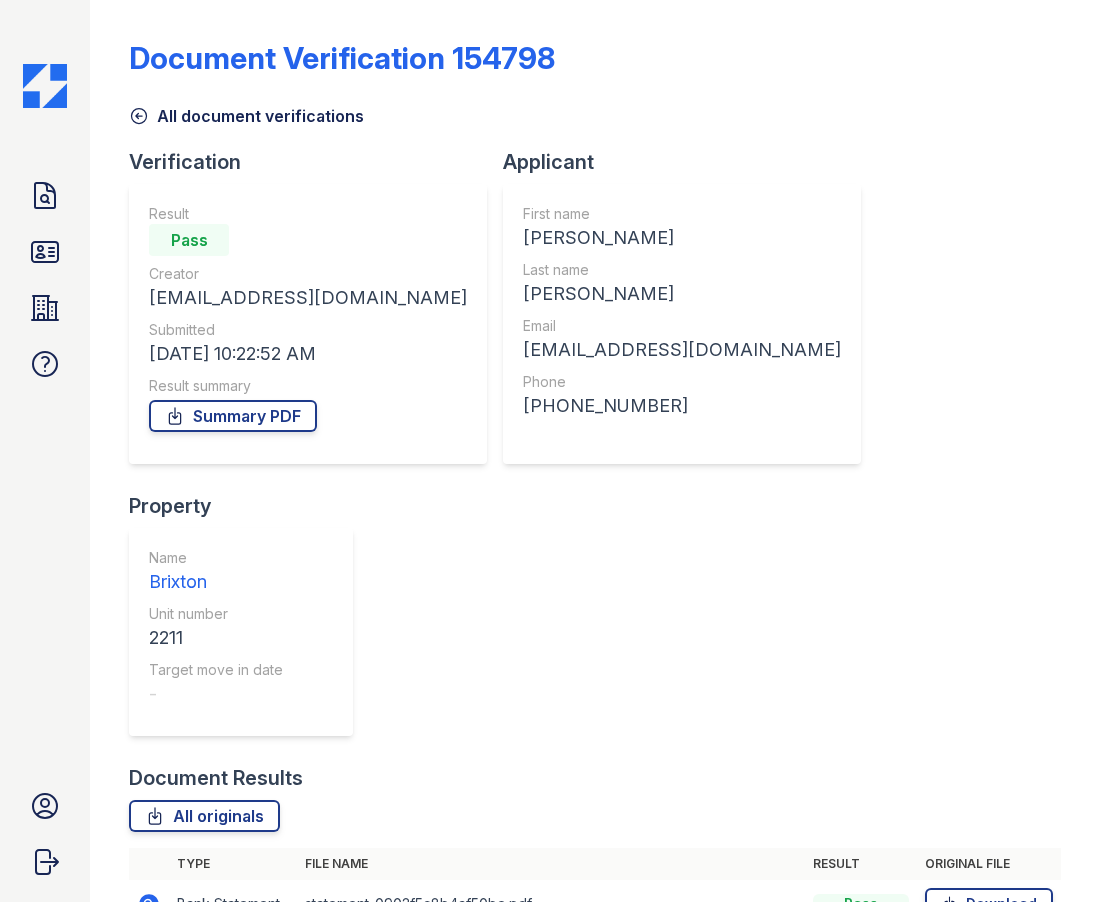 scroll, scrollTop: 0, scrollLeft: 0, axis: both 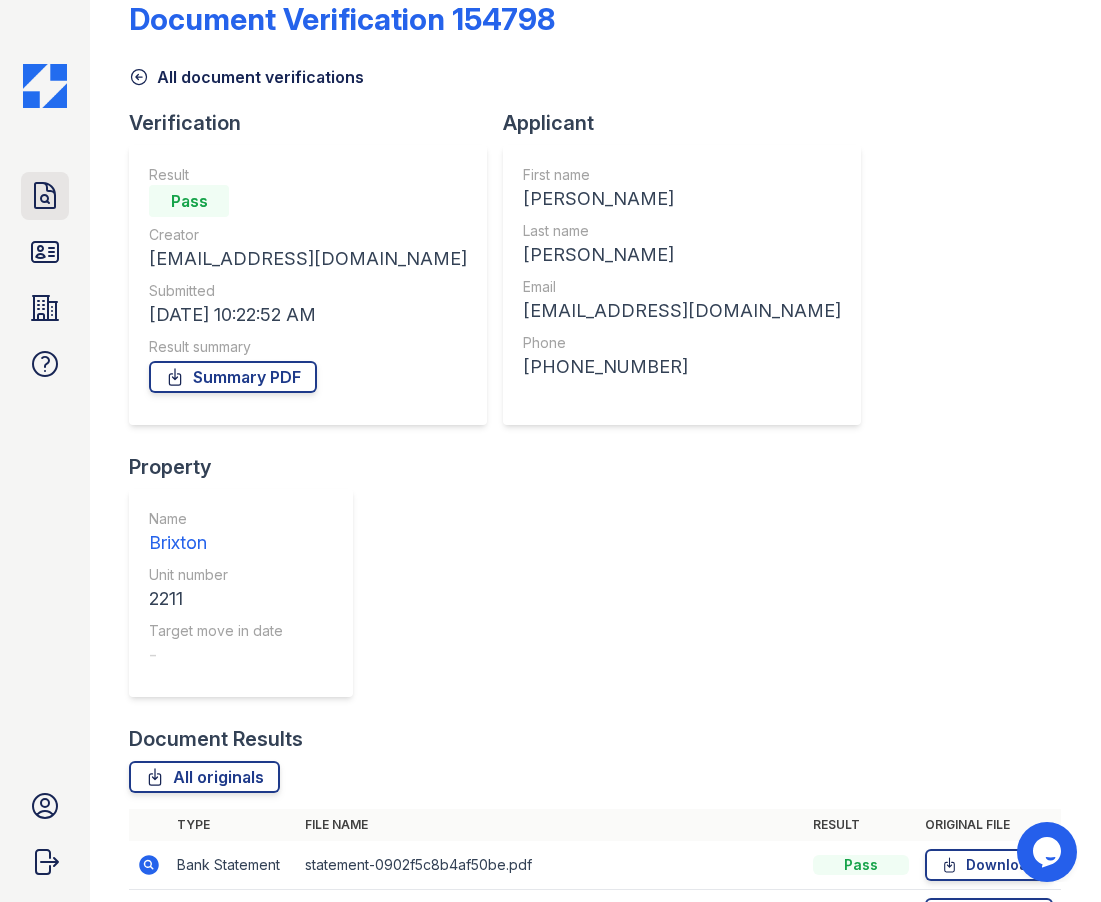 click 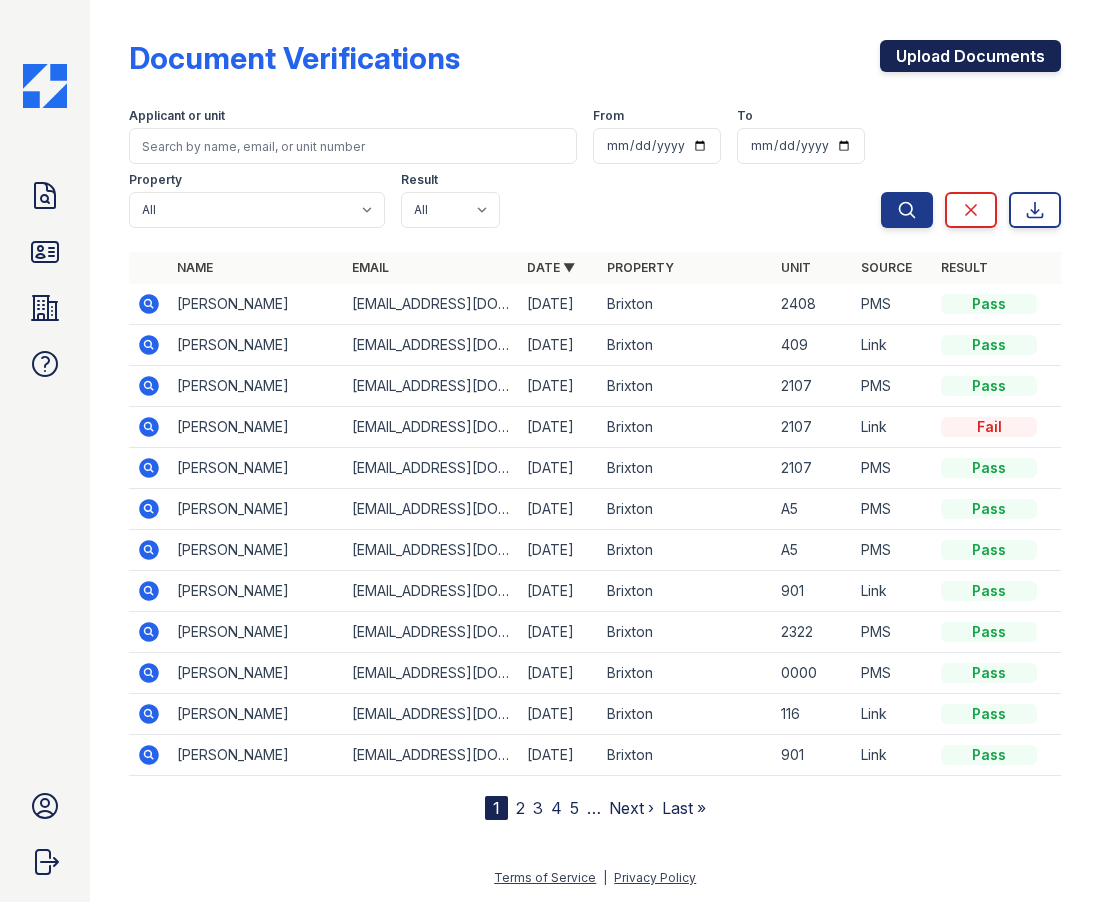 click on "Upload Documents" at bounding box center [970, 56] 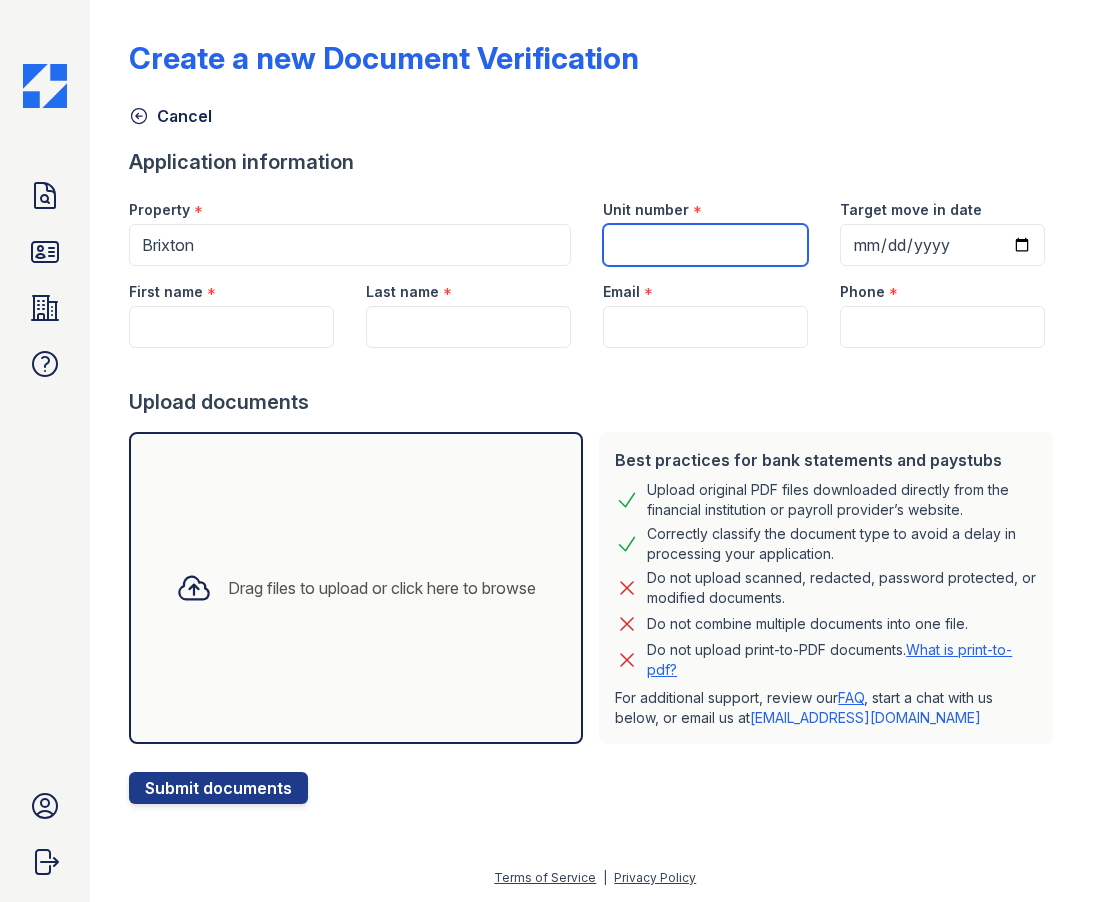 click on "Unit number" at bounding box center (705, 245) 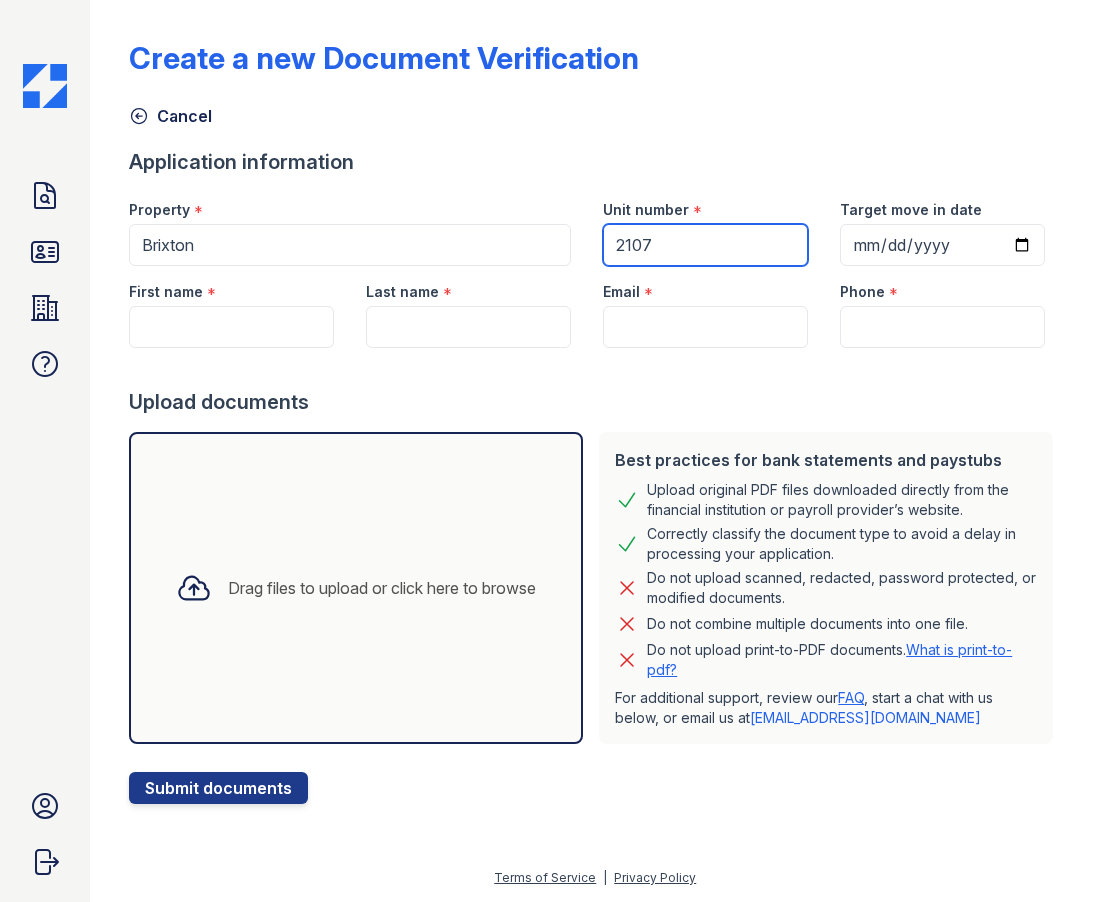 type on "2107" 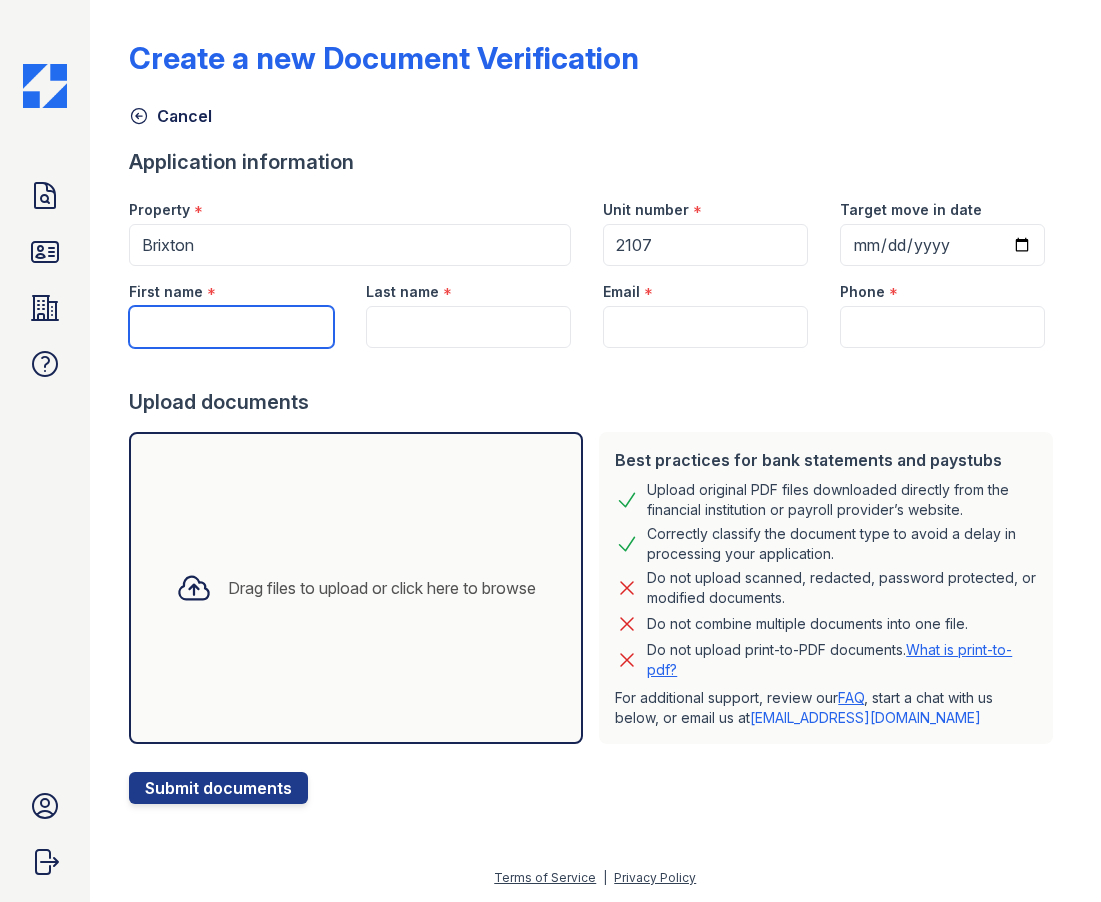 click on "First name" at bounding box center (231, 327) 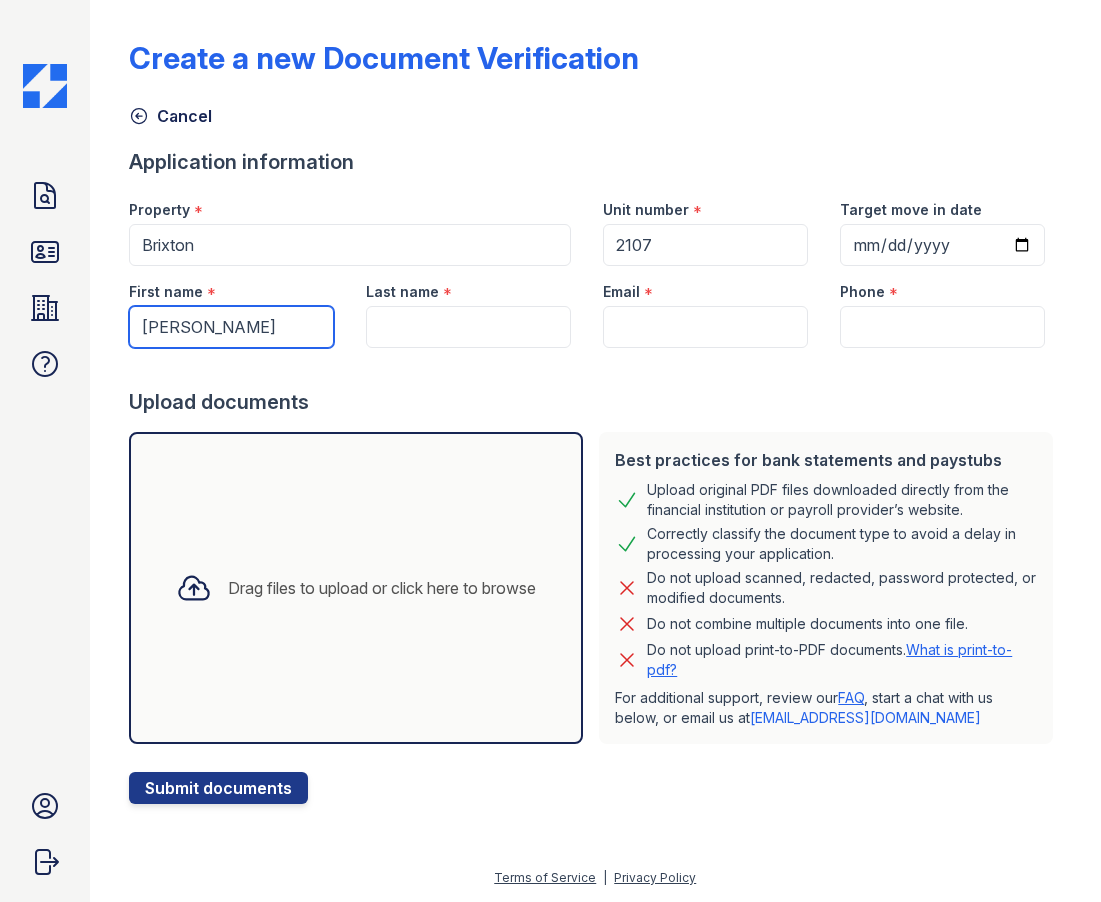 type on "payton" 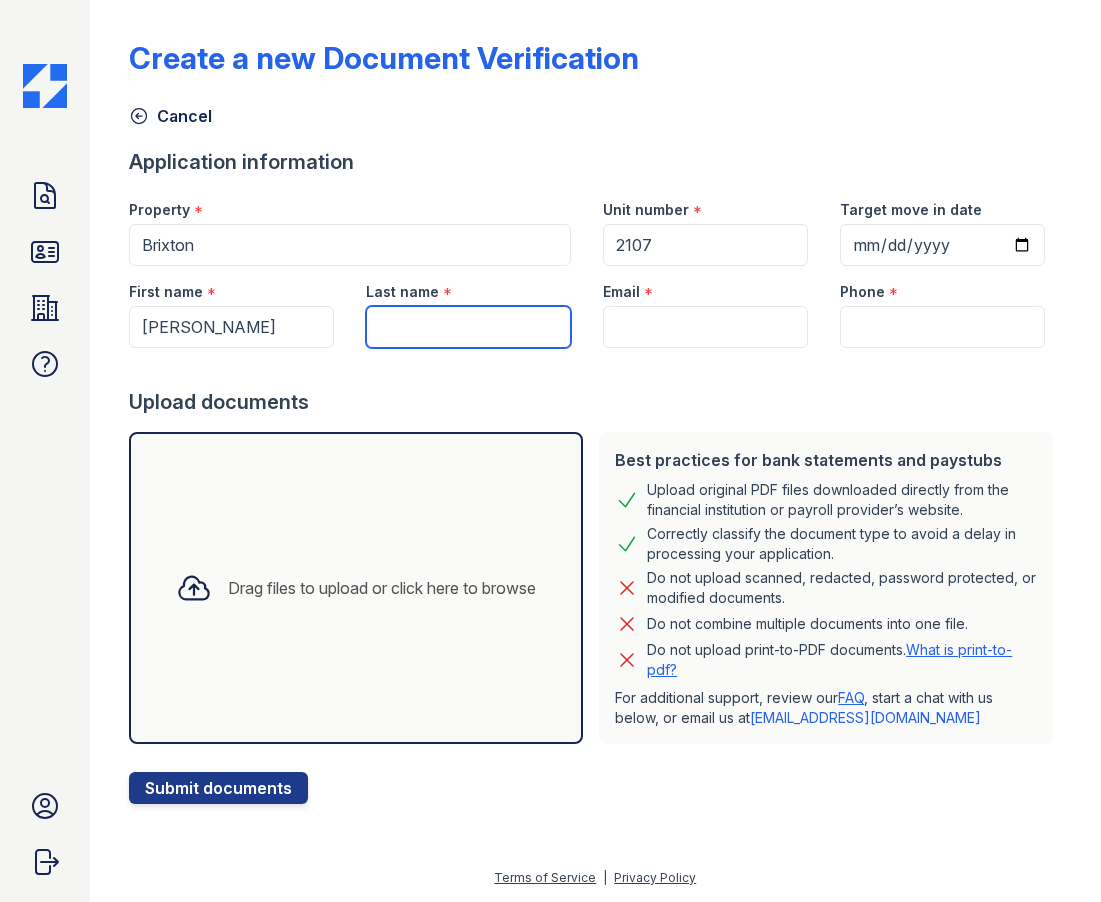 click on "Last name" at bounding box center [468, 327] 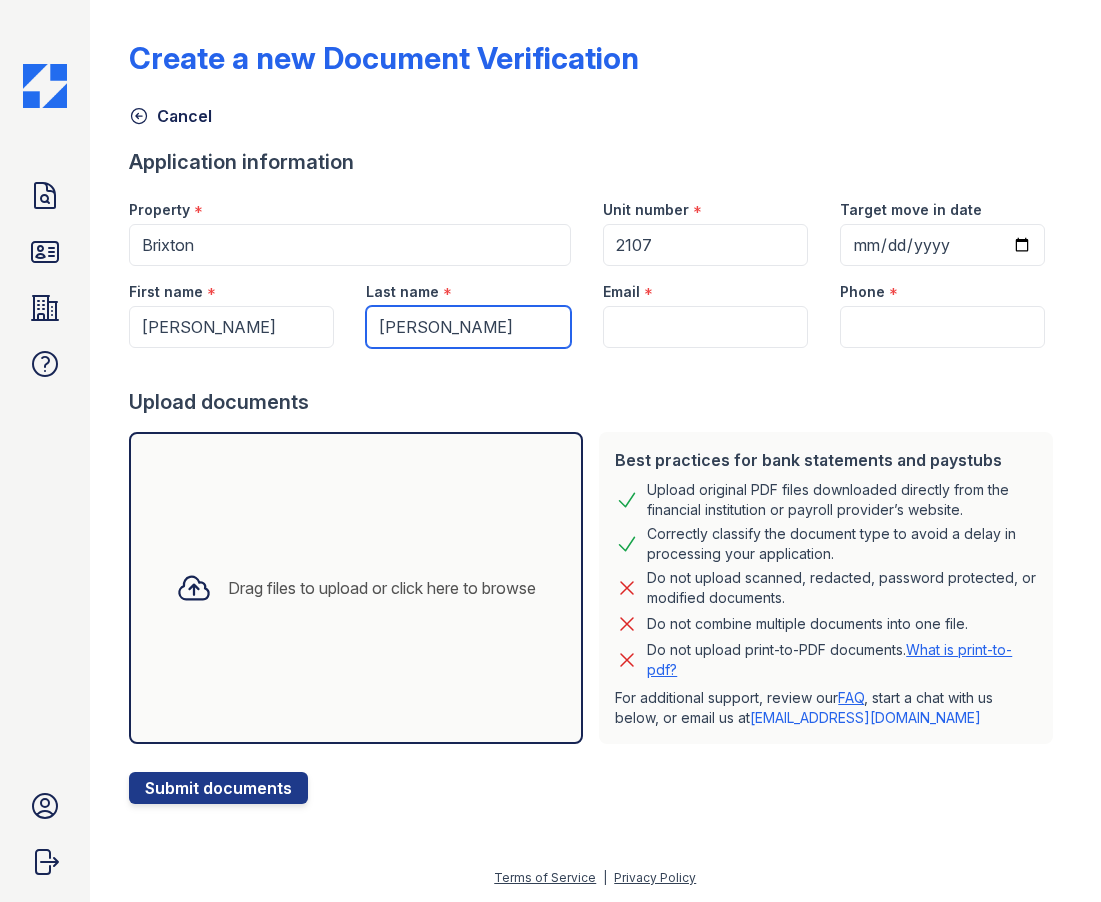 type on "morgan" 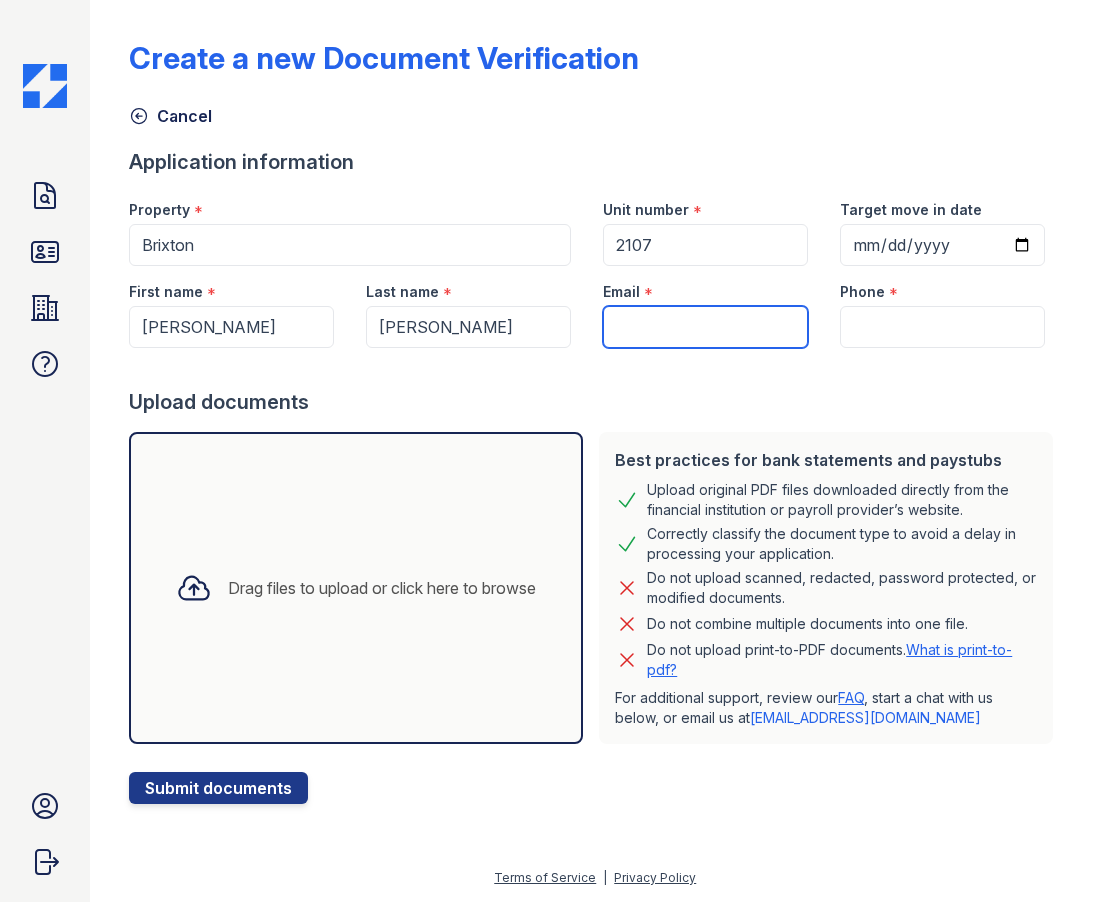 click on "Email" at bounding box center [705, 327] 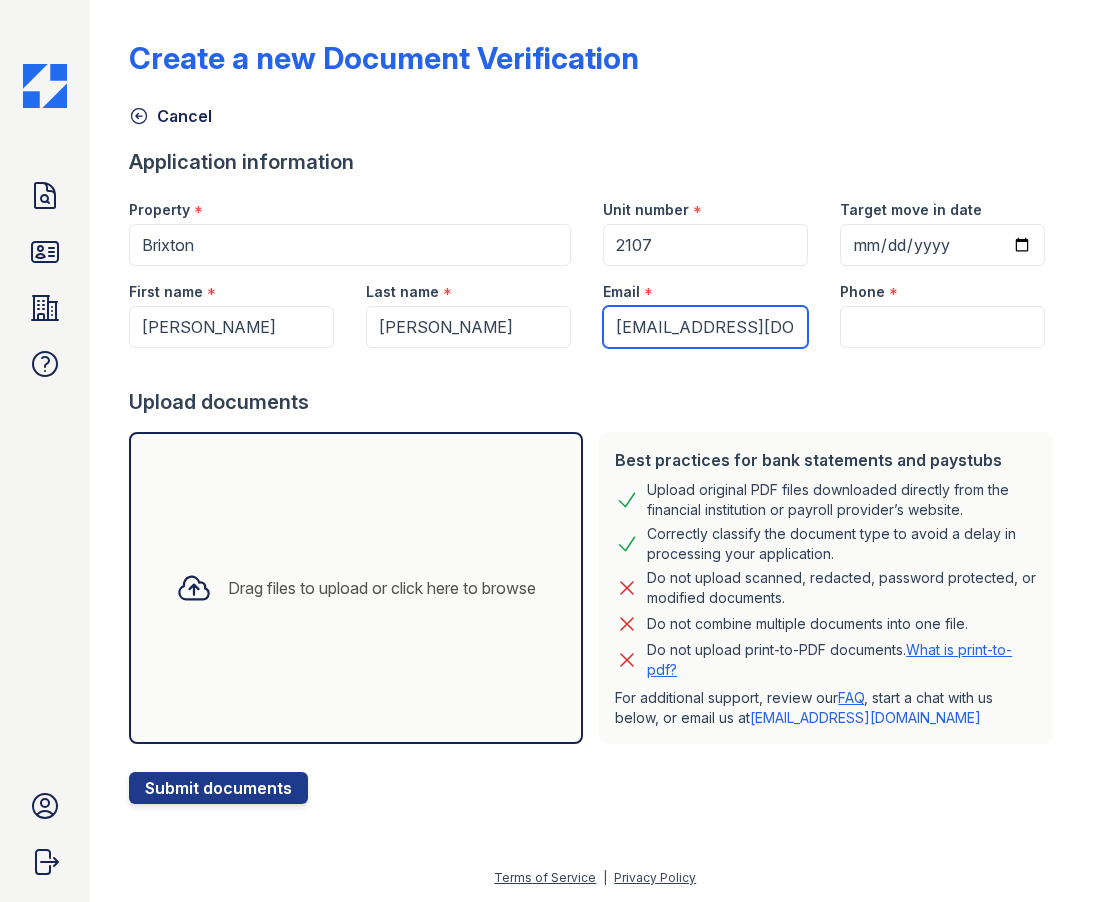 scroll, scrollTop: 0, scrollLeft: 32, axis: horizontal 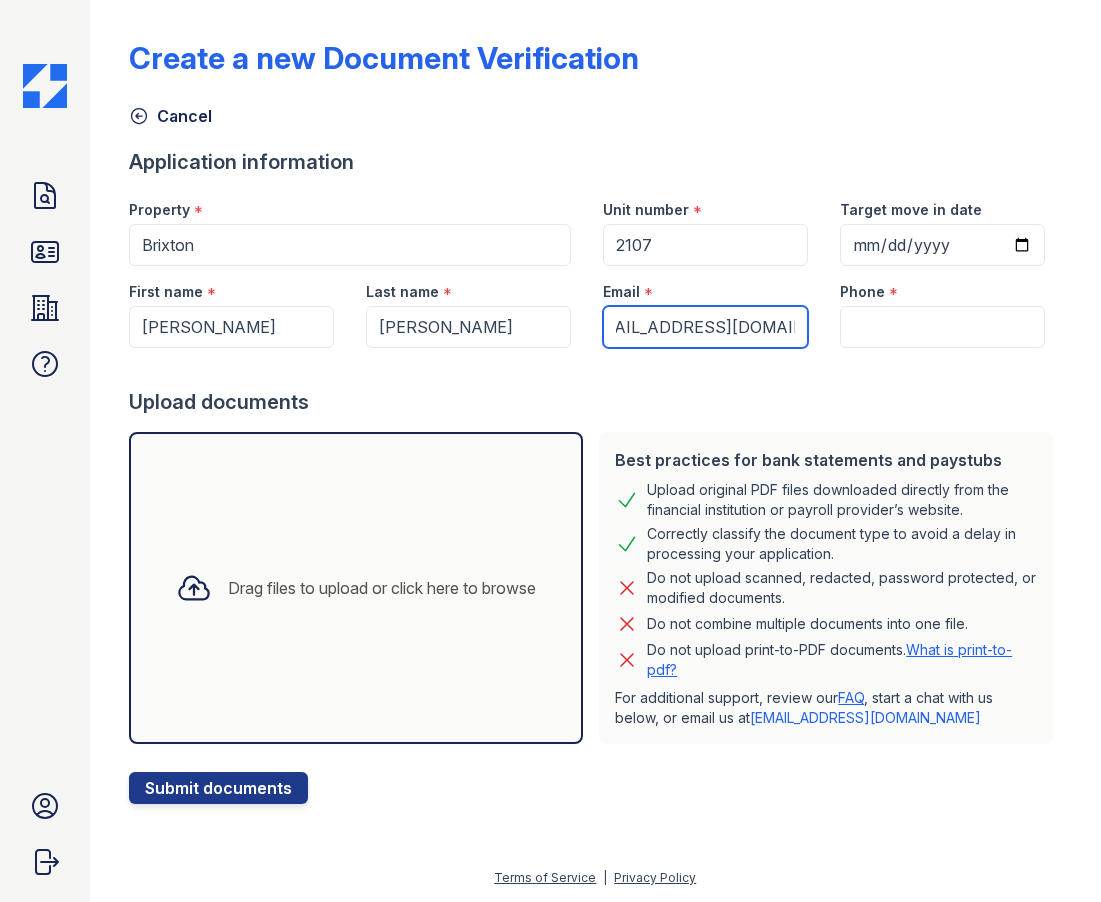 type on "[EMAIL_ADDRESS][DOMAIN_NAME]" 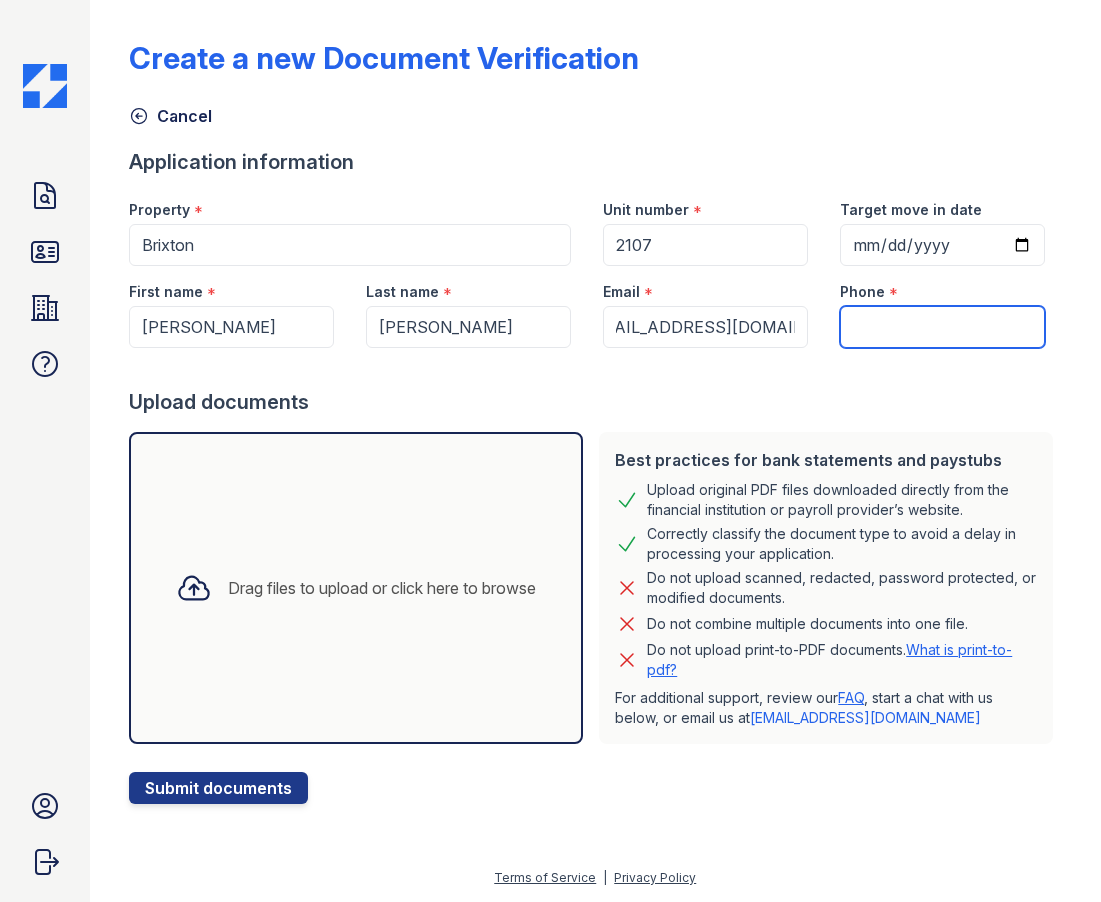 scroll, scrollTop: 0, scrollLeft: 0, axis: both 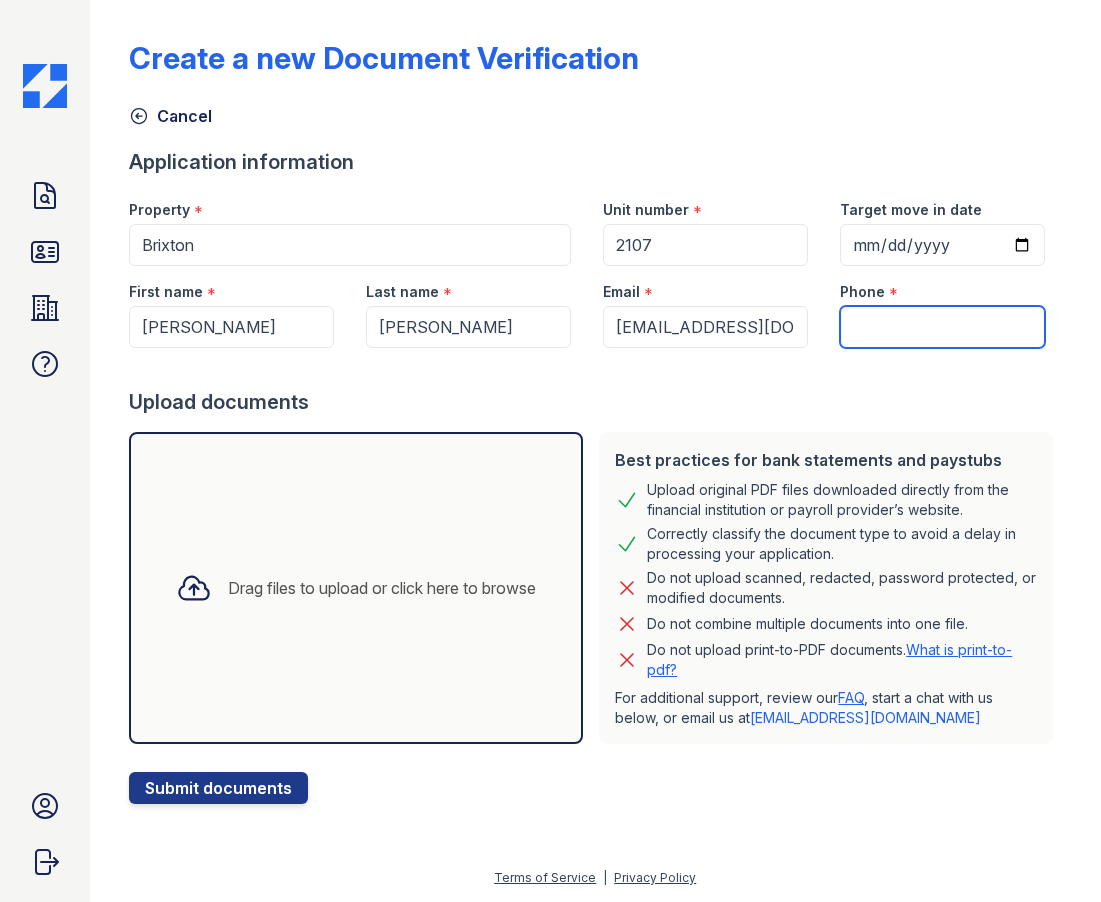 click on "Phone" at bounding box center (942, 327) 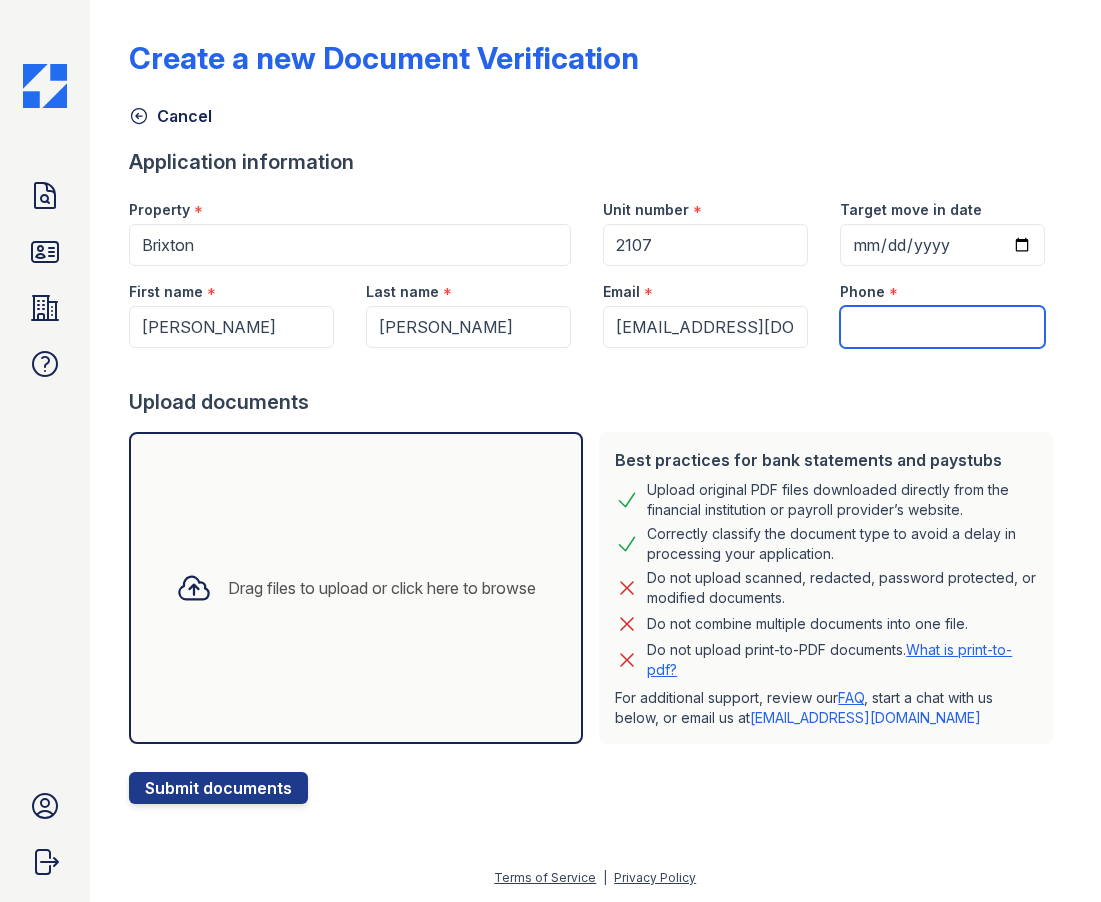 paste on "Phone:(618) 571-0888" 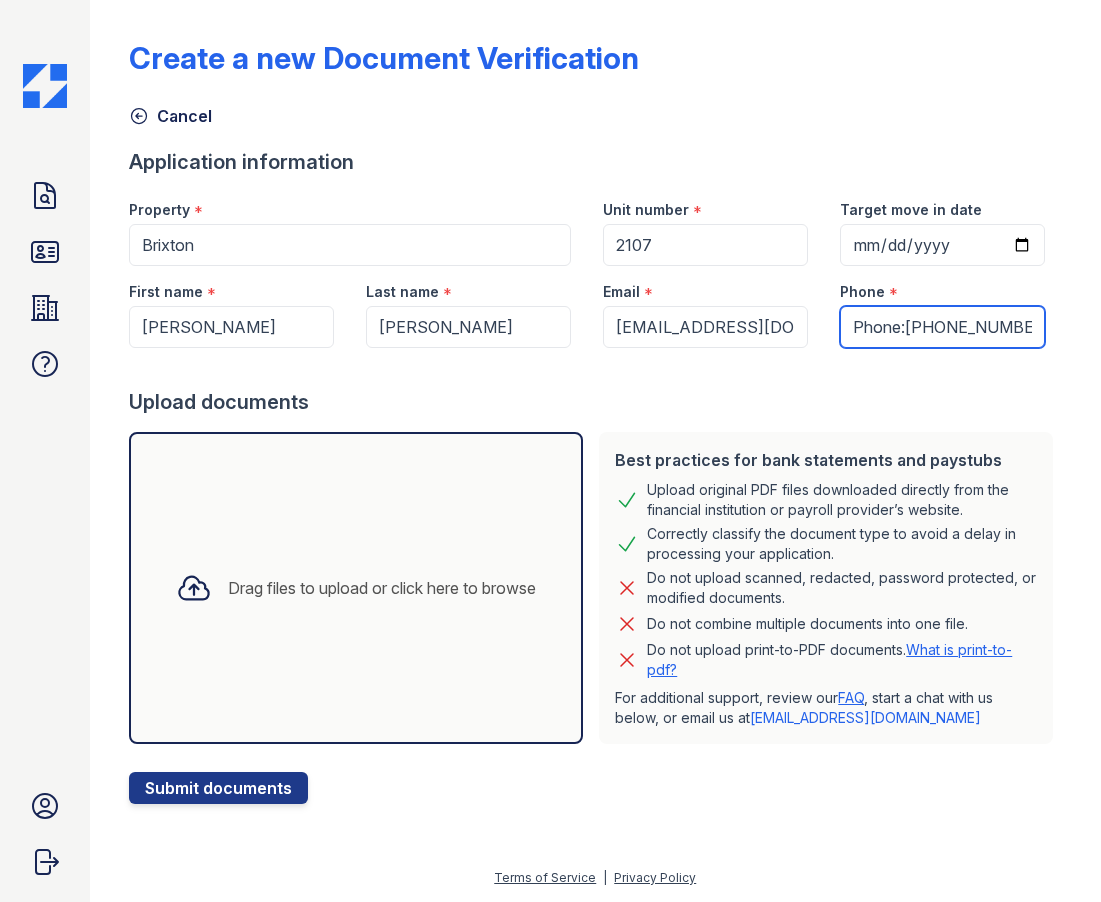 drag, startPoint x: 905, startPoint y: 331, endPoint x: 843, endPoint y: 335, distance: 62.1289 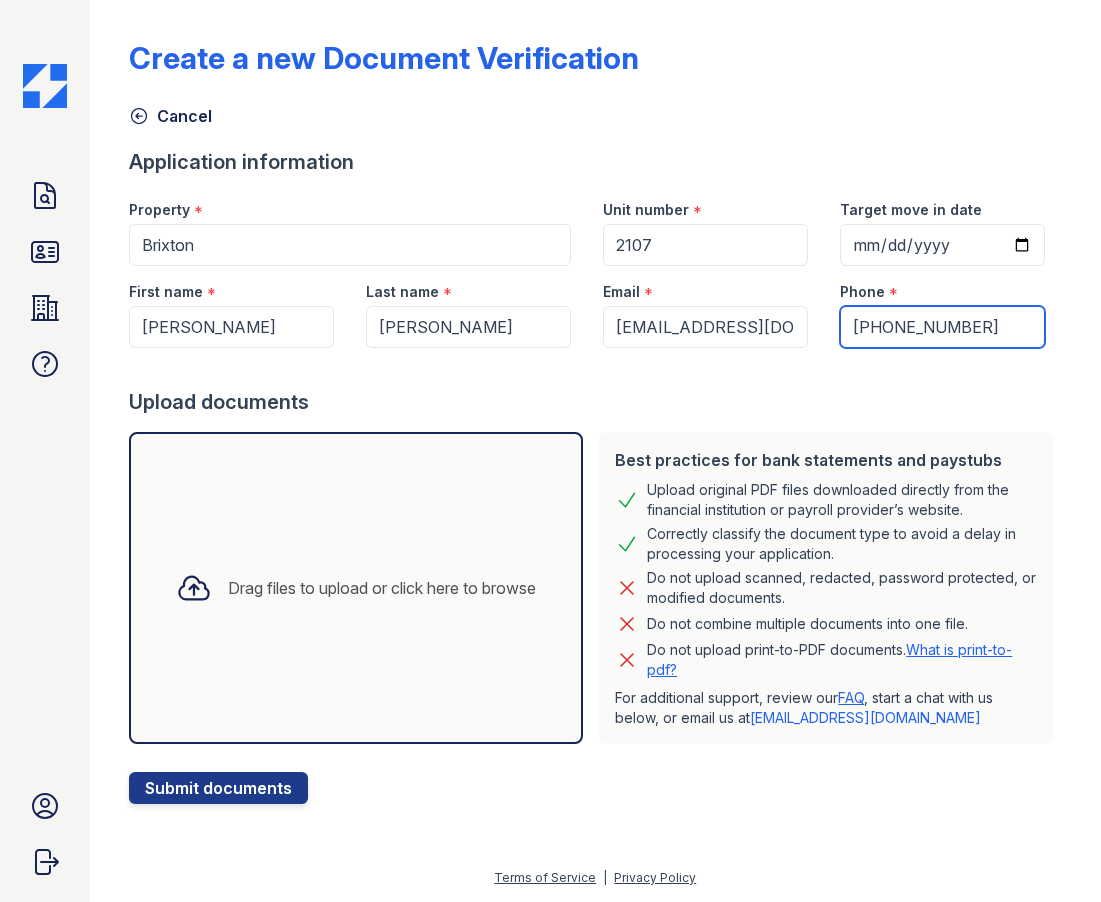 type on "(618) 571-0888" 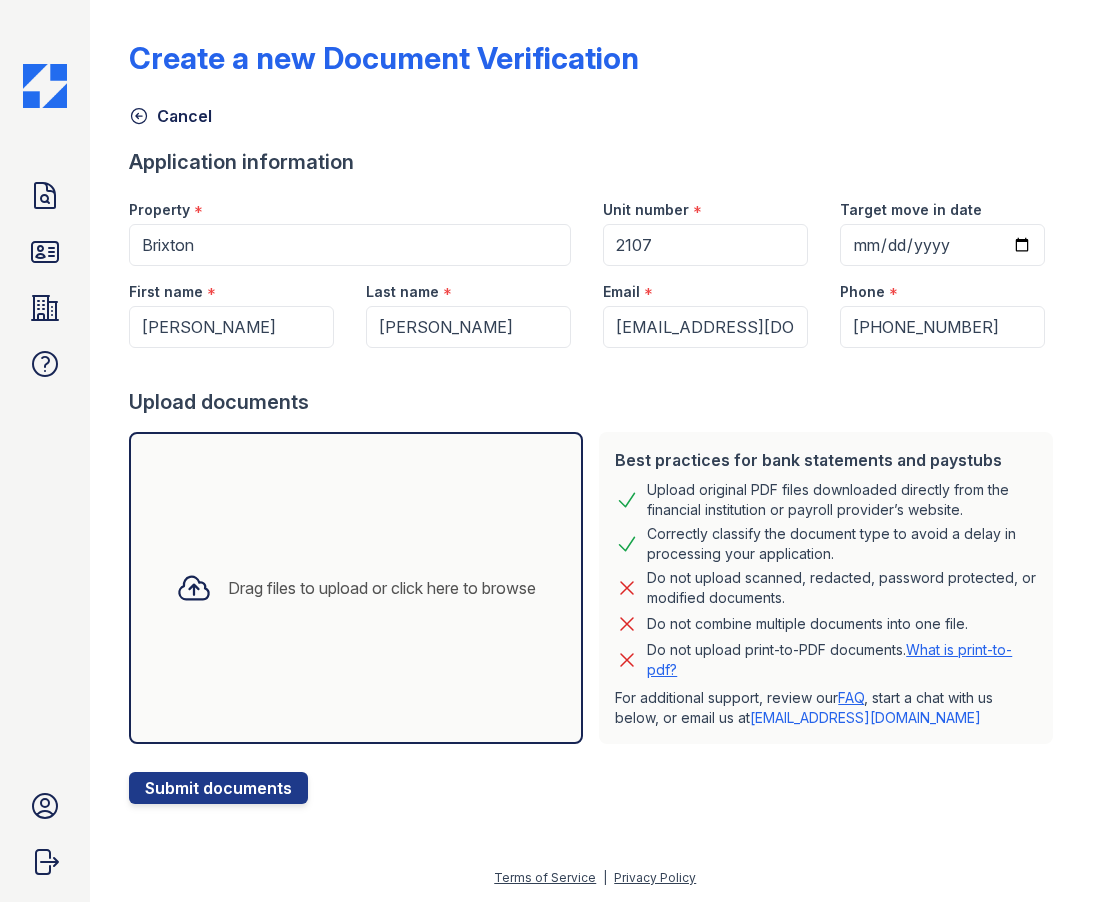 click on "Drag files to upload or click here to browse" at bounding box center (382, 588) 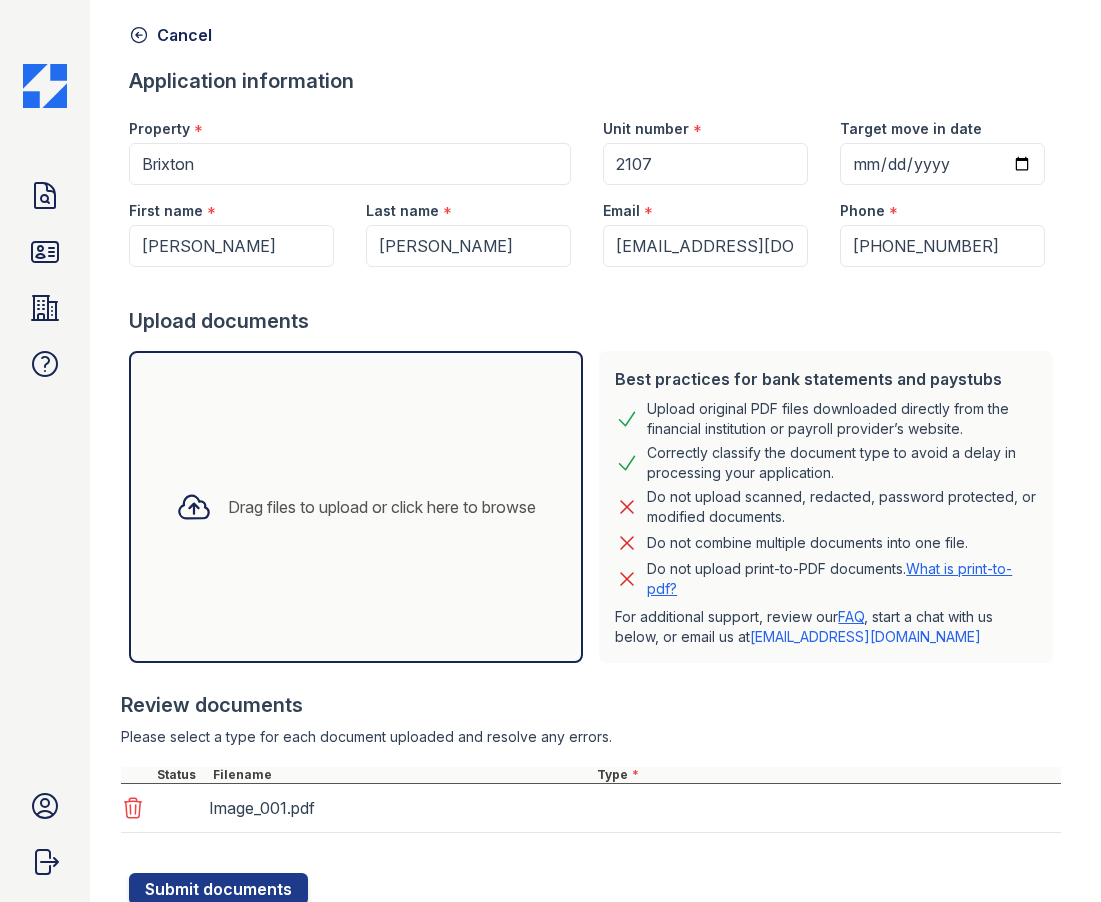 scroll, scrollTop: 152, scrollLeft: 0, axis: vertical 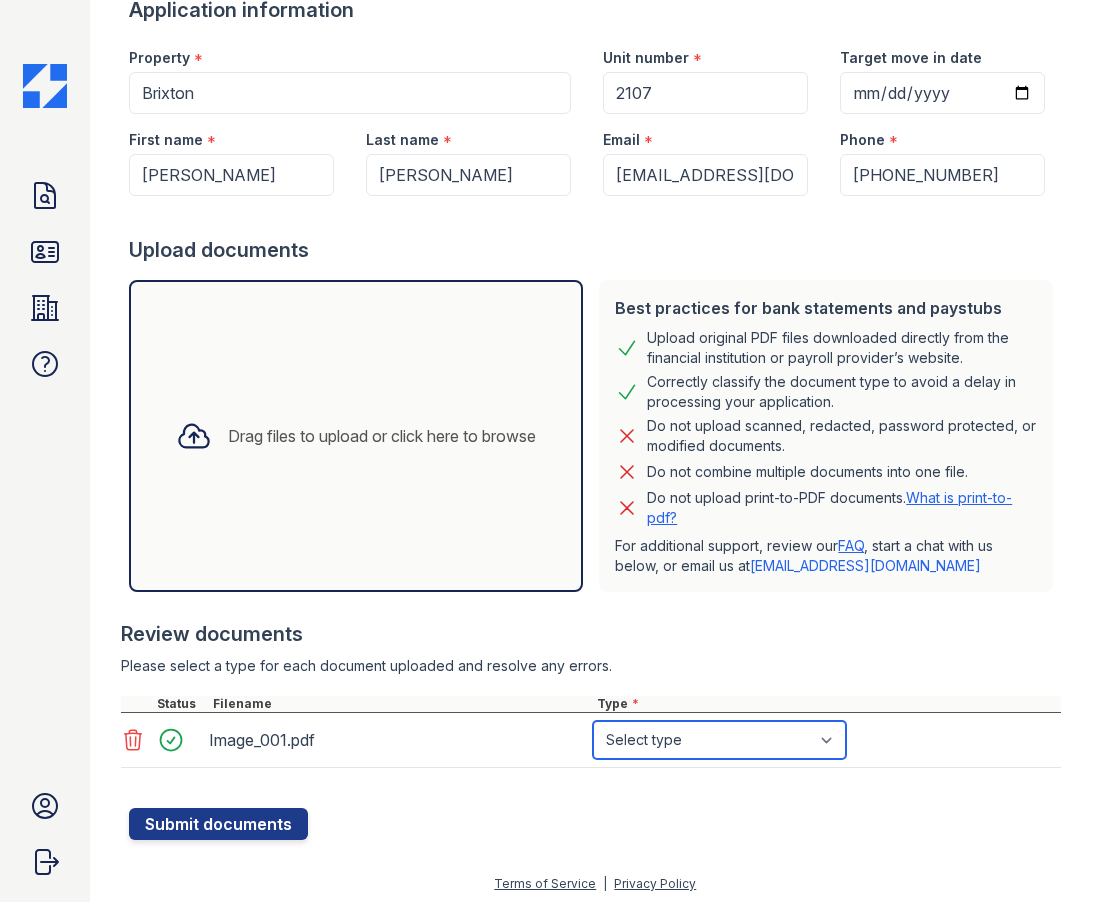 click on "Select type
Paystub
Bank Statement
Offer Letter
Tax Documents
Benefit Award Letter
Investment Account Statement
Other" at bounding box center (719, 740) 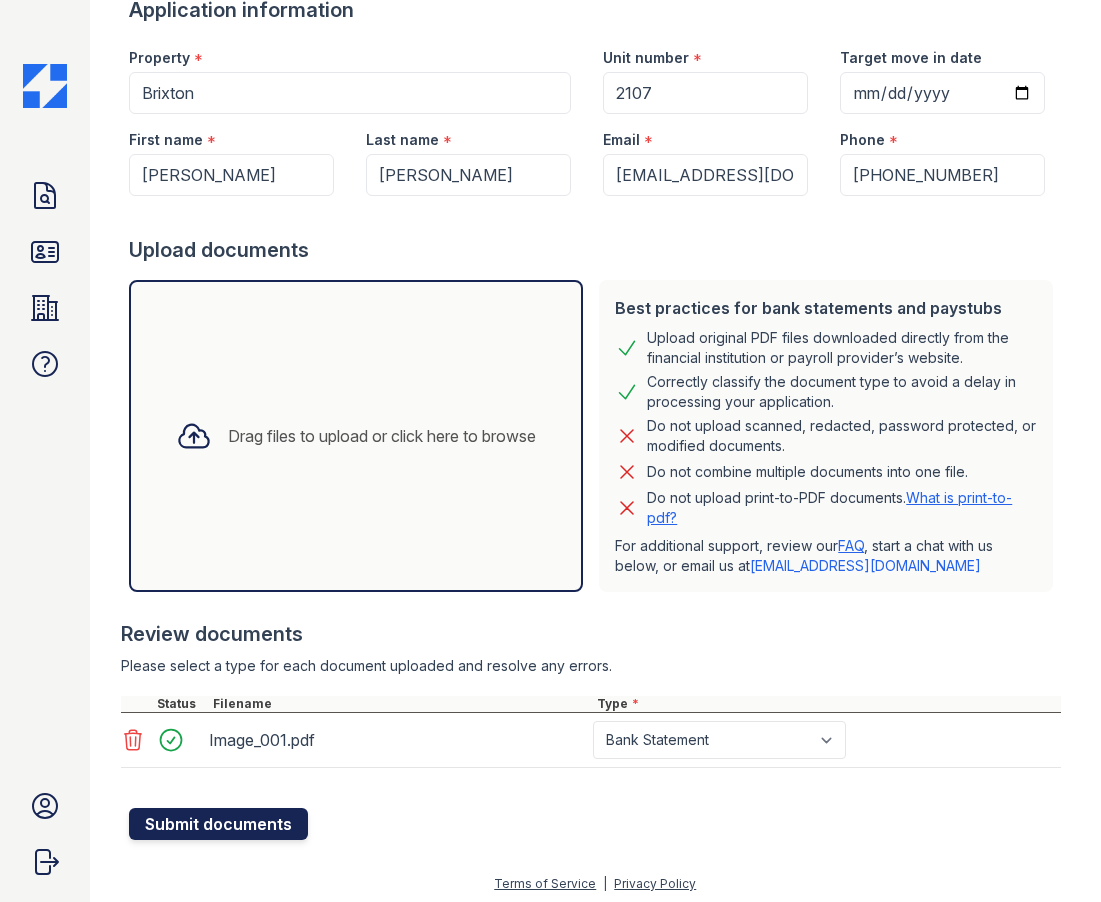 click on "Submit documents" at bounding box center (218, 824) 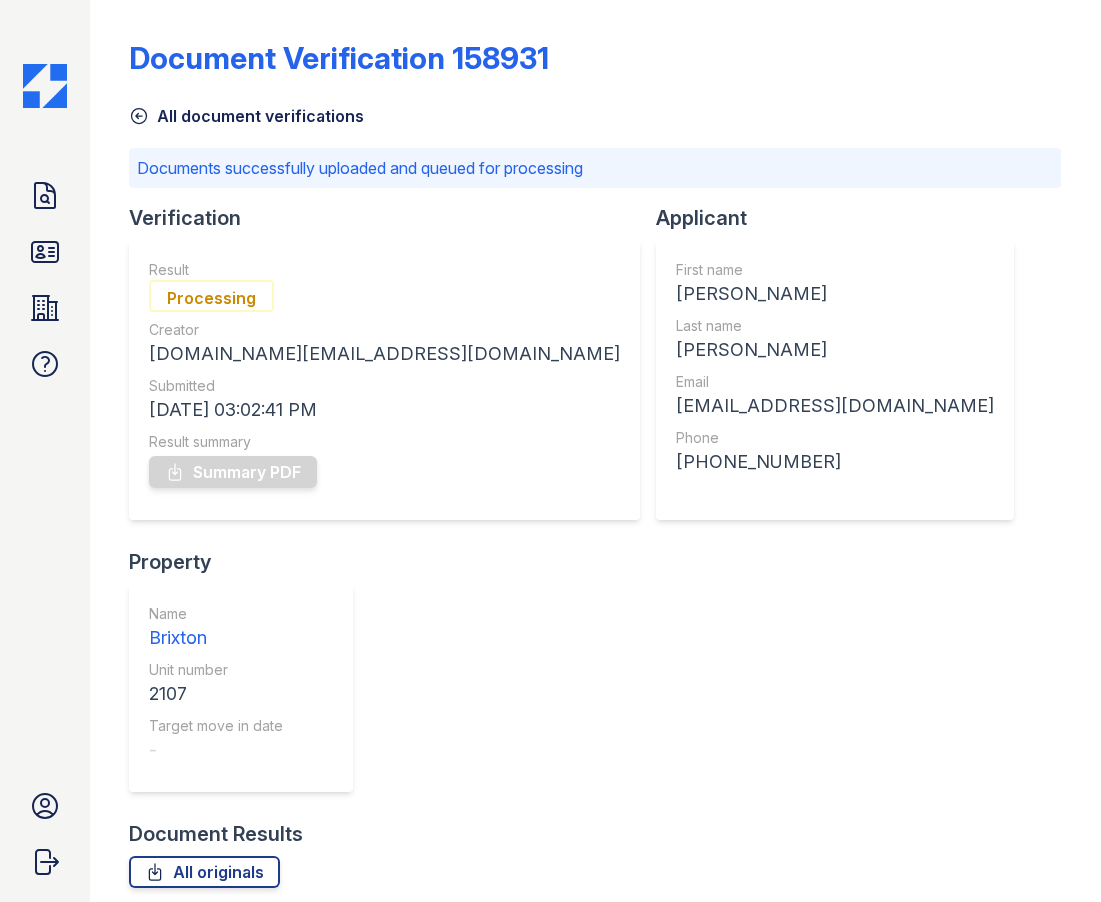 click on "Doc Verifications
ID Verifications
Properties
FAQ
Brixton Apartments
CAF Management
Account
Sign out
Document Verification 158931
All document verifications
Documents successfully uploaded and queued for processing
Verification
Result
Processing
Creator
brixton.pm@cafmanagement.com
Submitted
07/10/25 03:02:41 PM
Result summary
Summary PDF
Applicant
First name
payton
Last name
morgan
Email
paytonmorgan3@gmail.com
Phone
+16185710888" at bounding box center [550, 451] 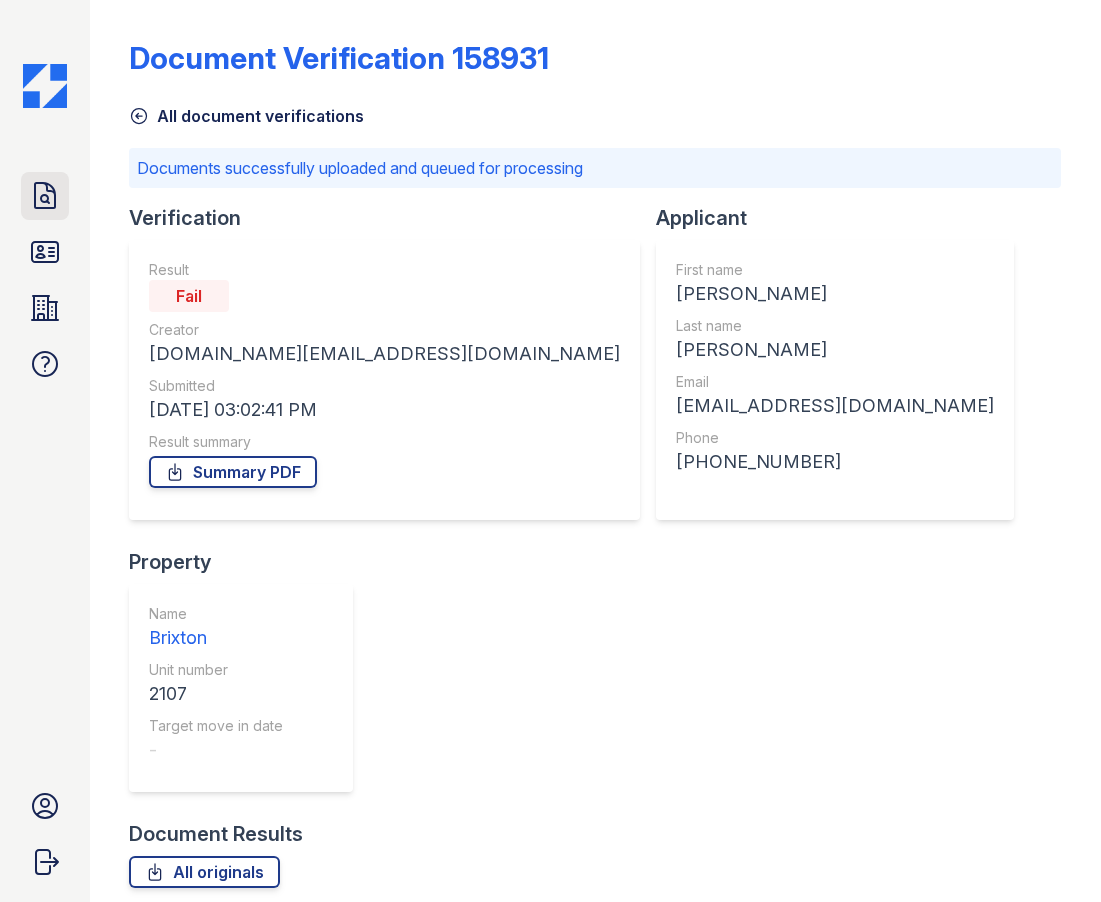 click 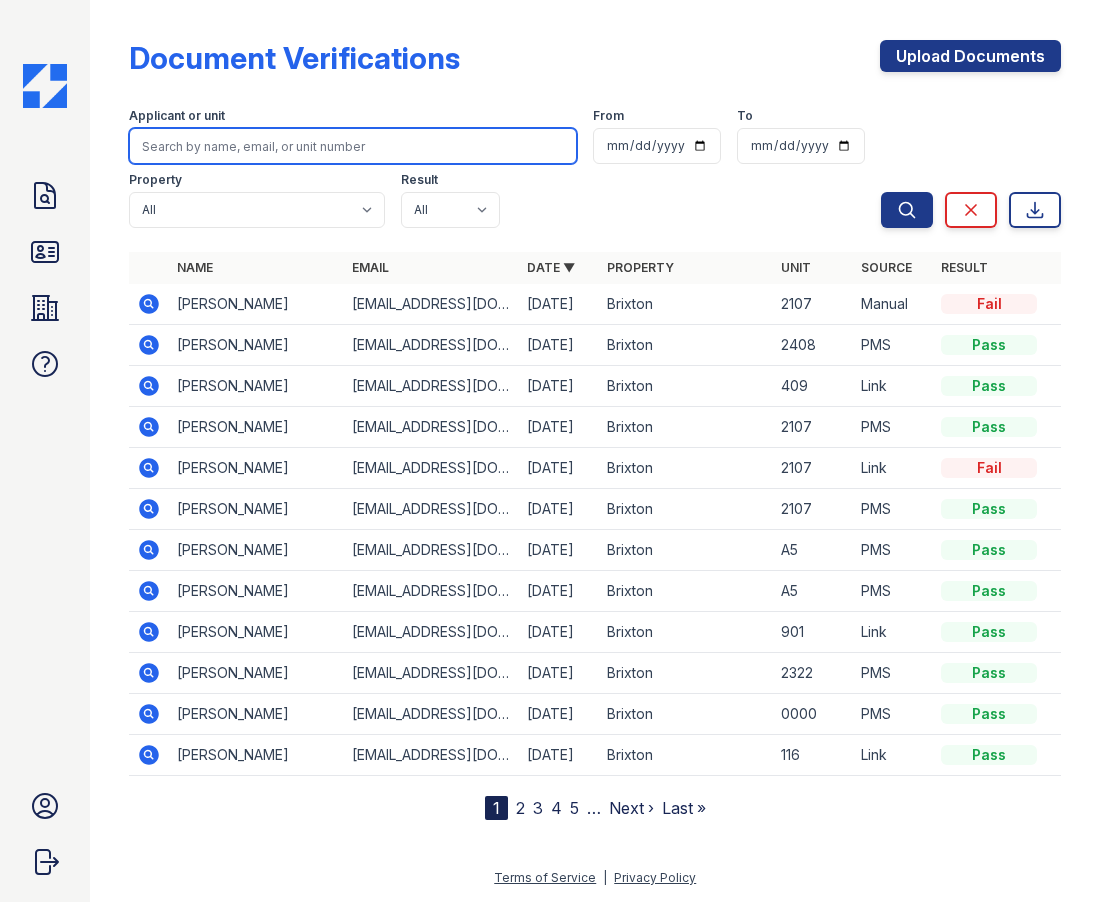 click at bounding box center [353, 146] 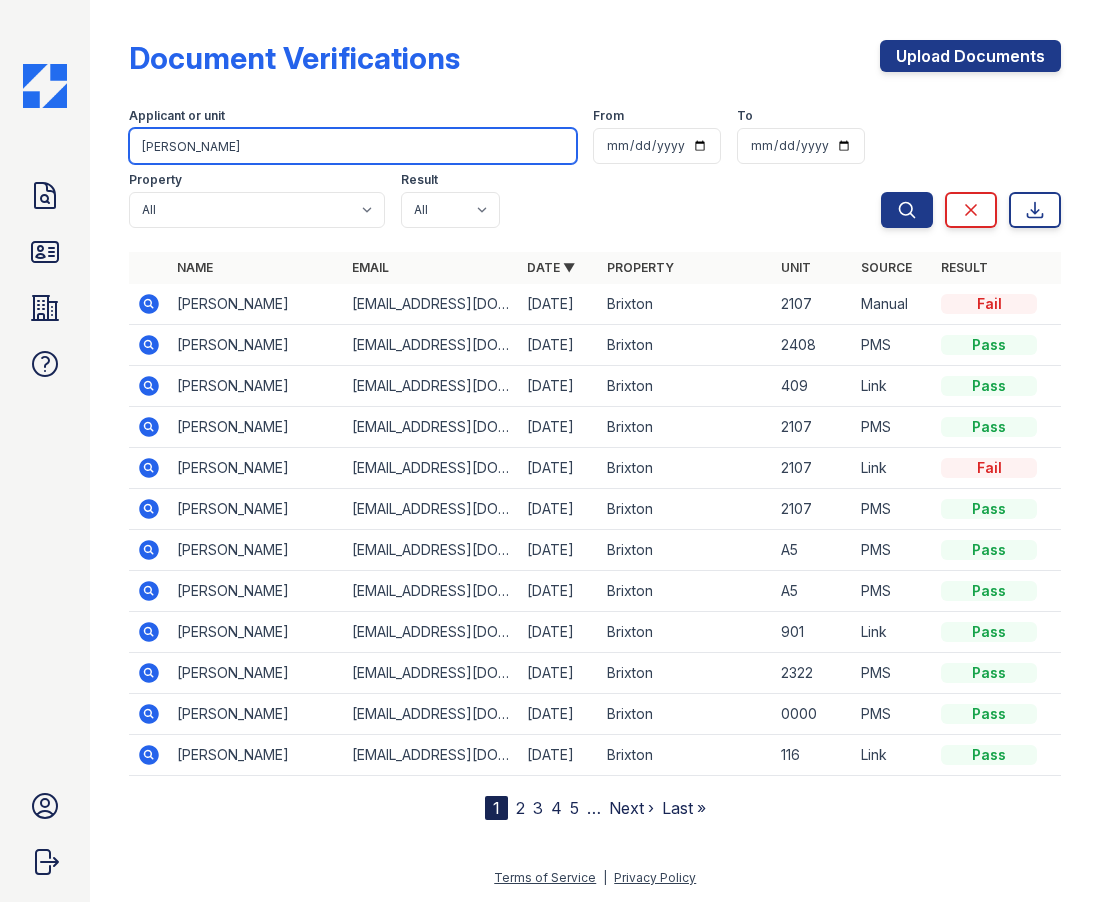 type on "mondragon" 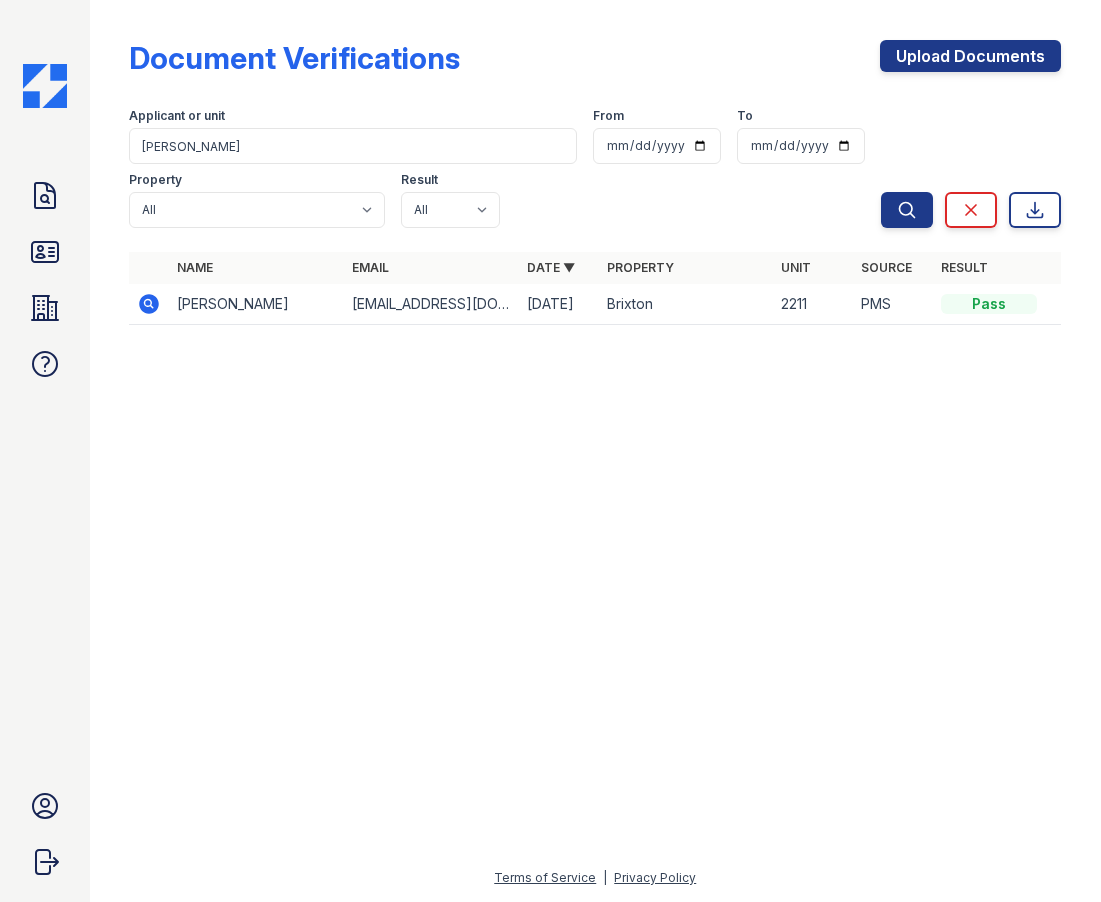 click 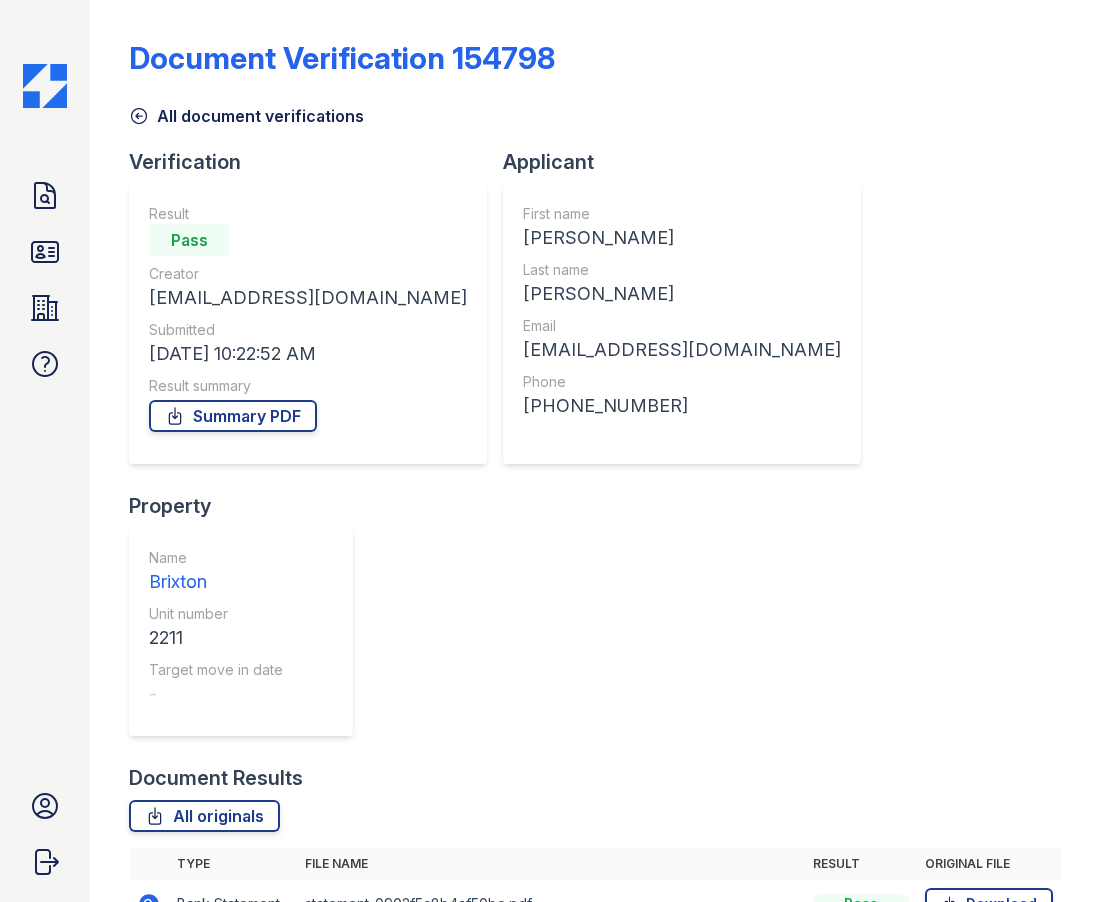scroll, scrollTop: 0, scrollLeft: 0, axis: both 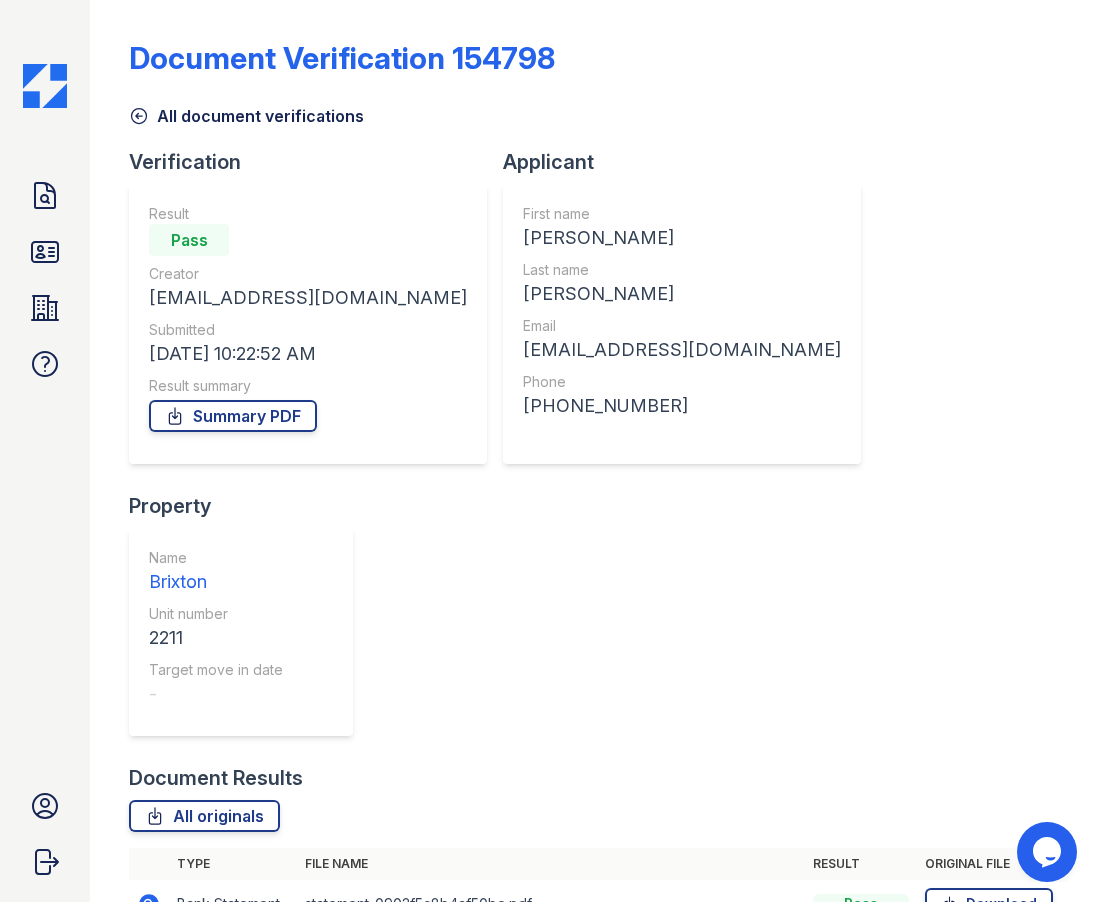 click 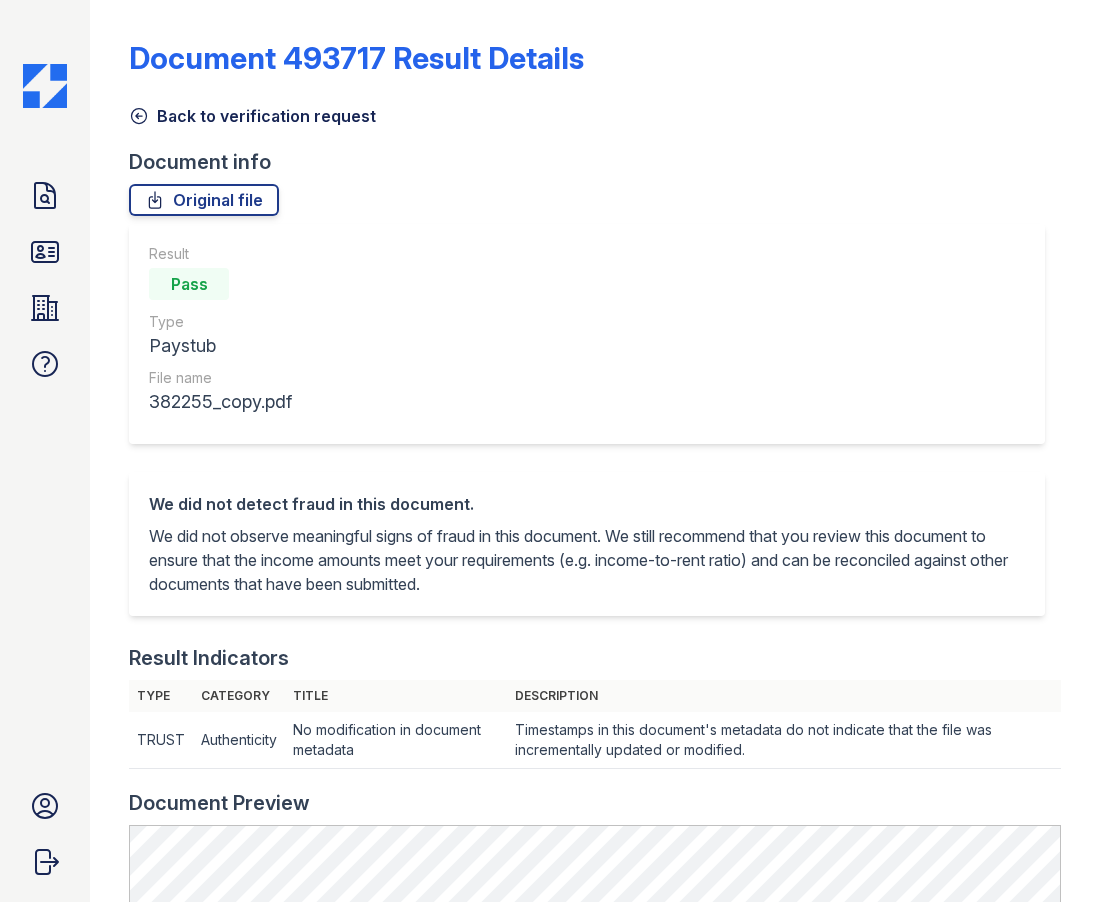 scroll, scrollTop: 0, scrollLeft: 0, axis: both 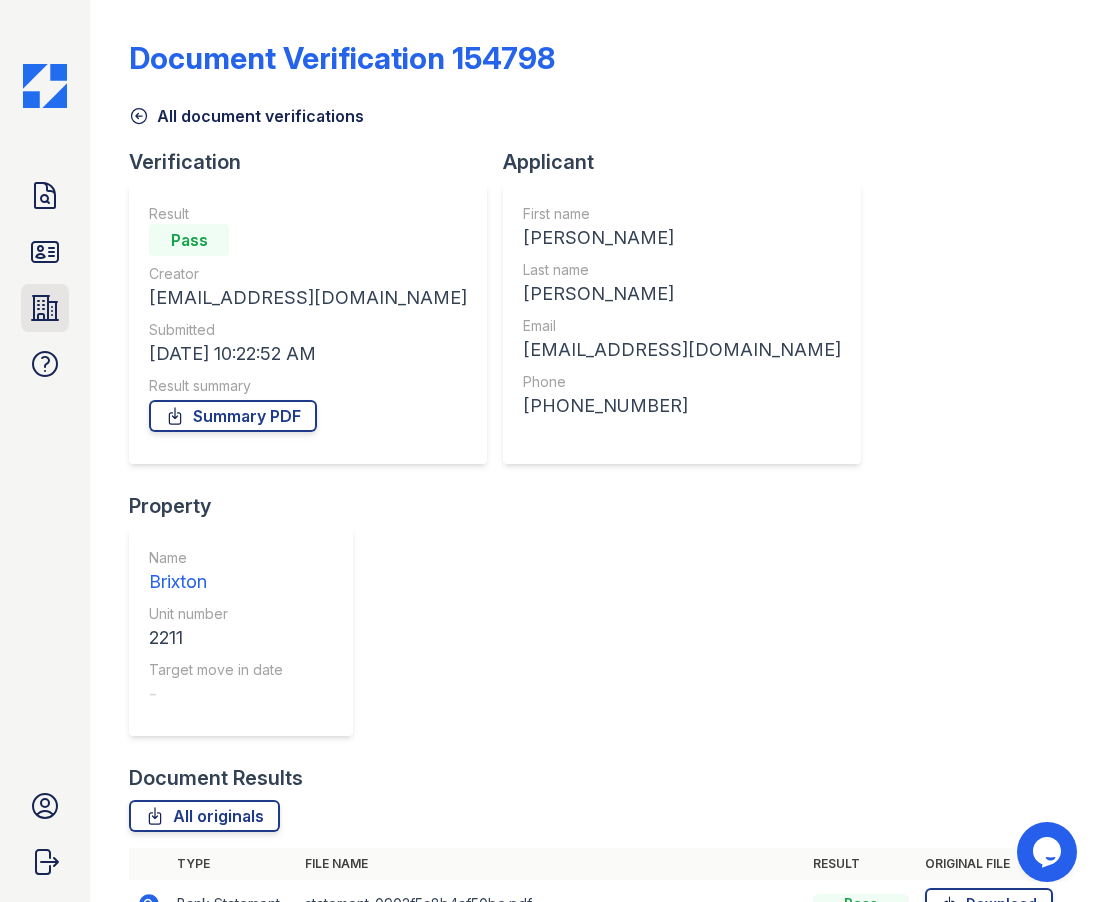 click 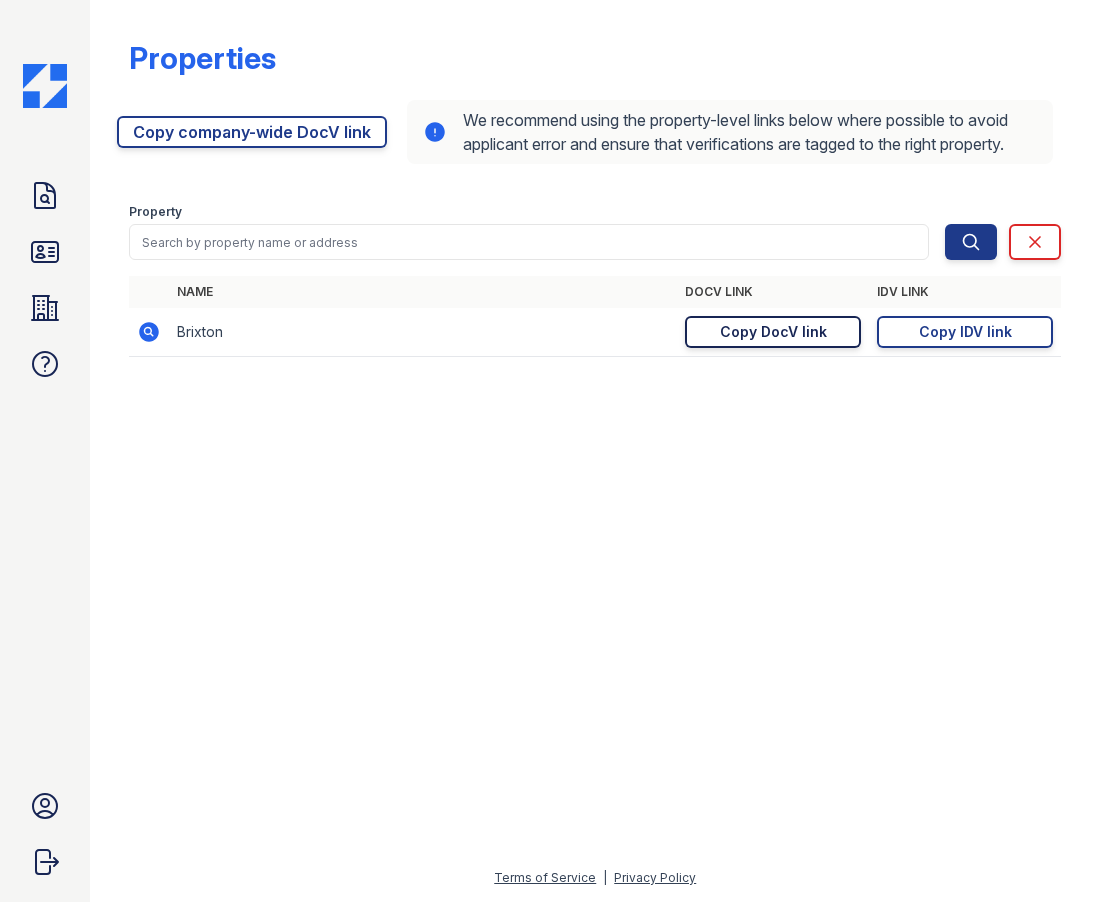 click on "Copy DocV link" at bounding box center (773, 332) 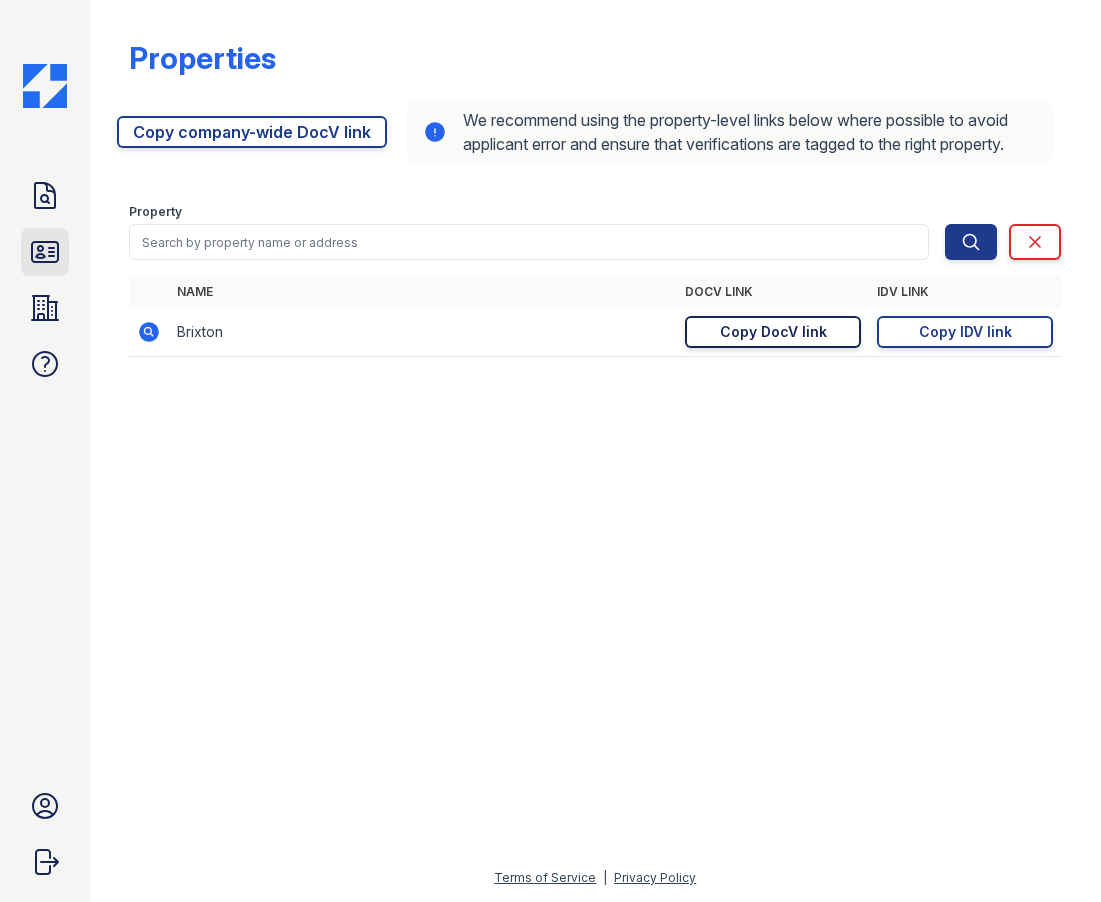 click 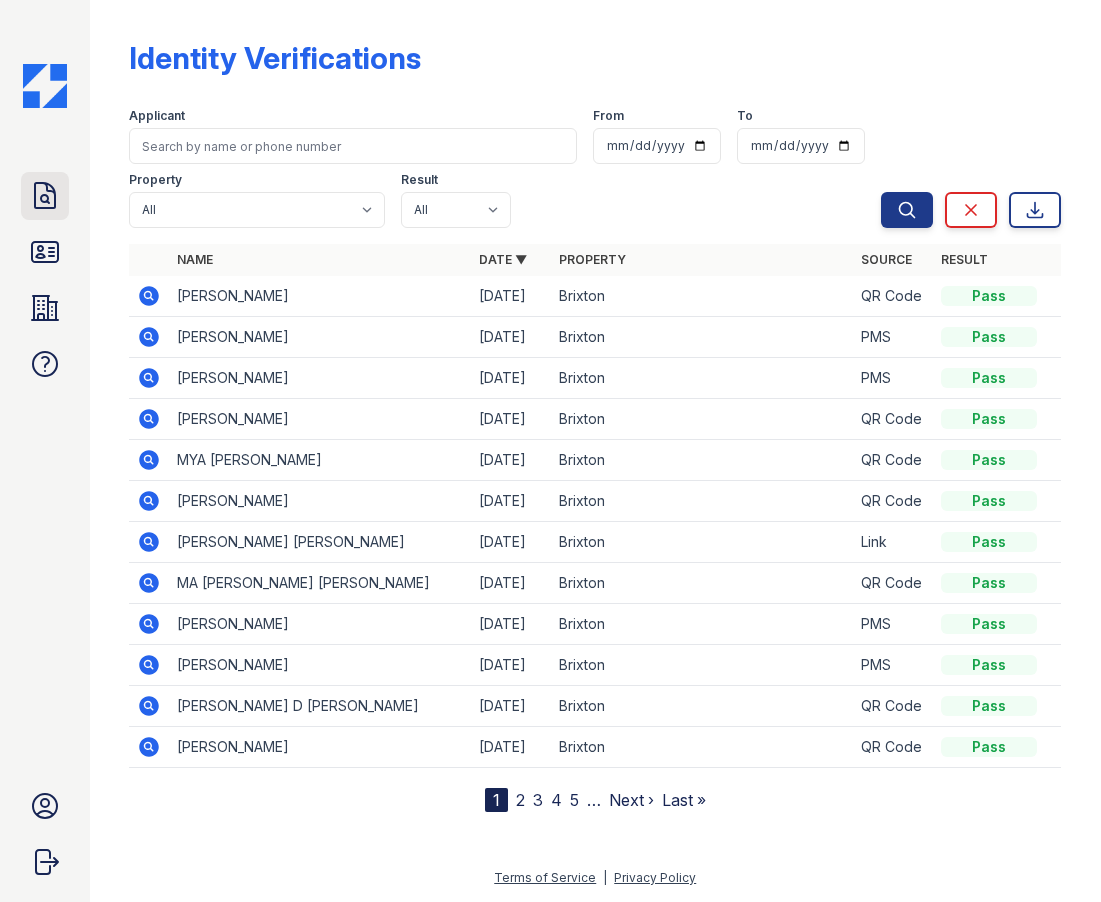 click on "Doc Verifications" at bounding box center [45, 196] 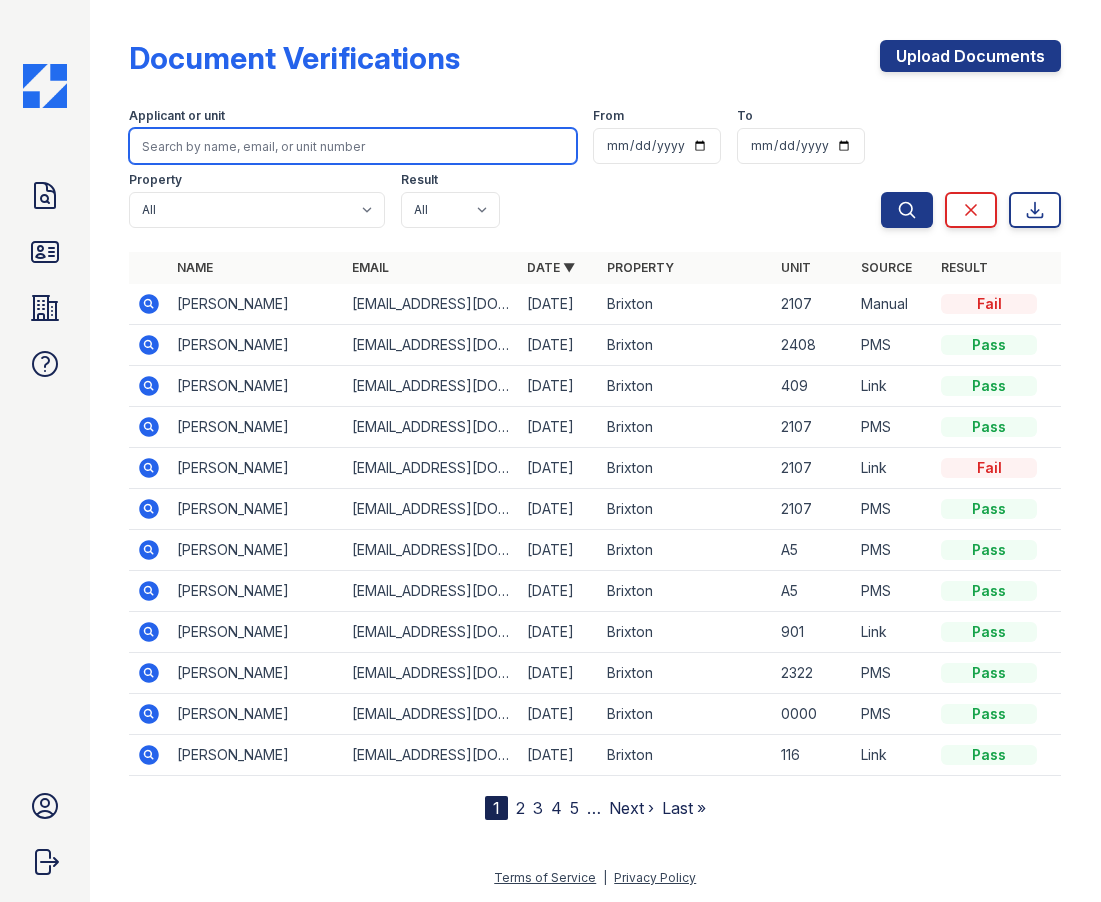 click at bounding box center [353, 146] 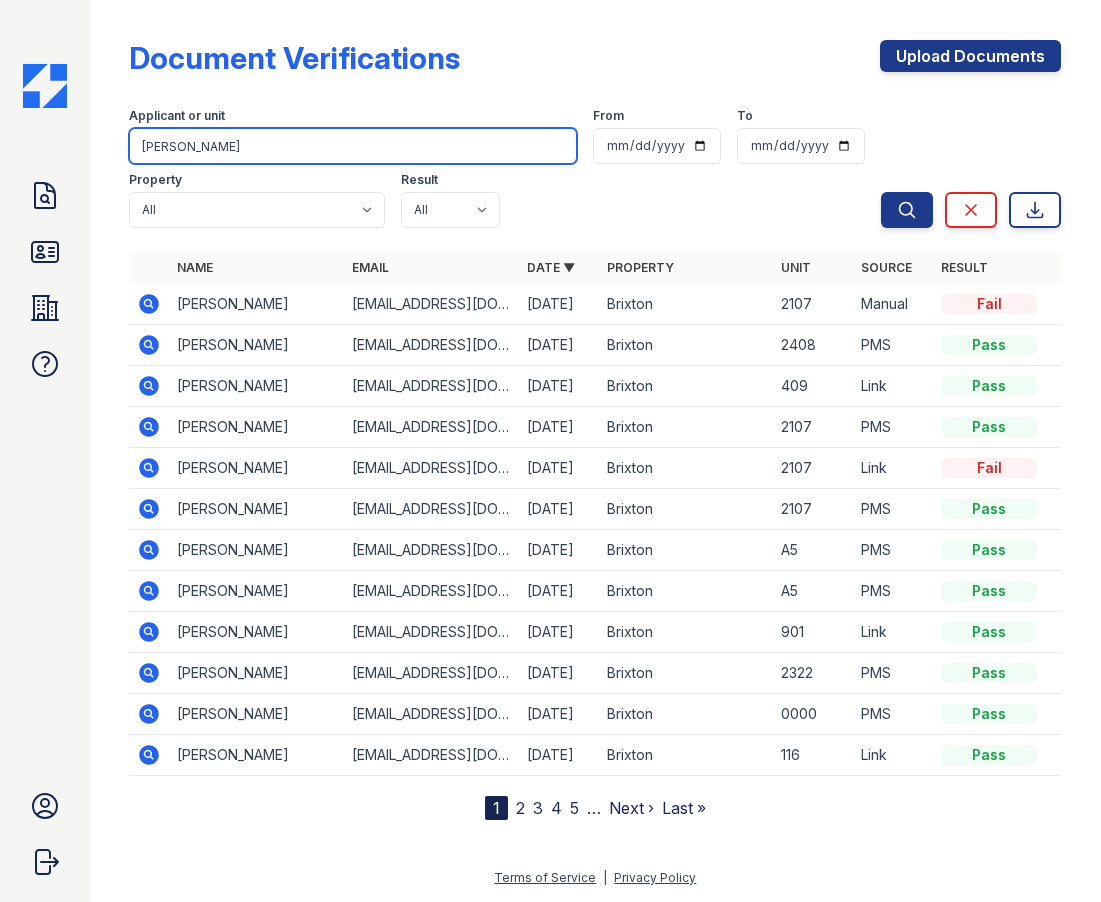 type on "MONDRAGON" 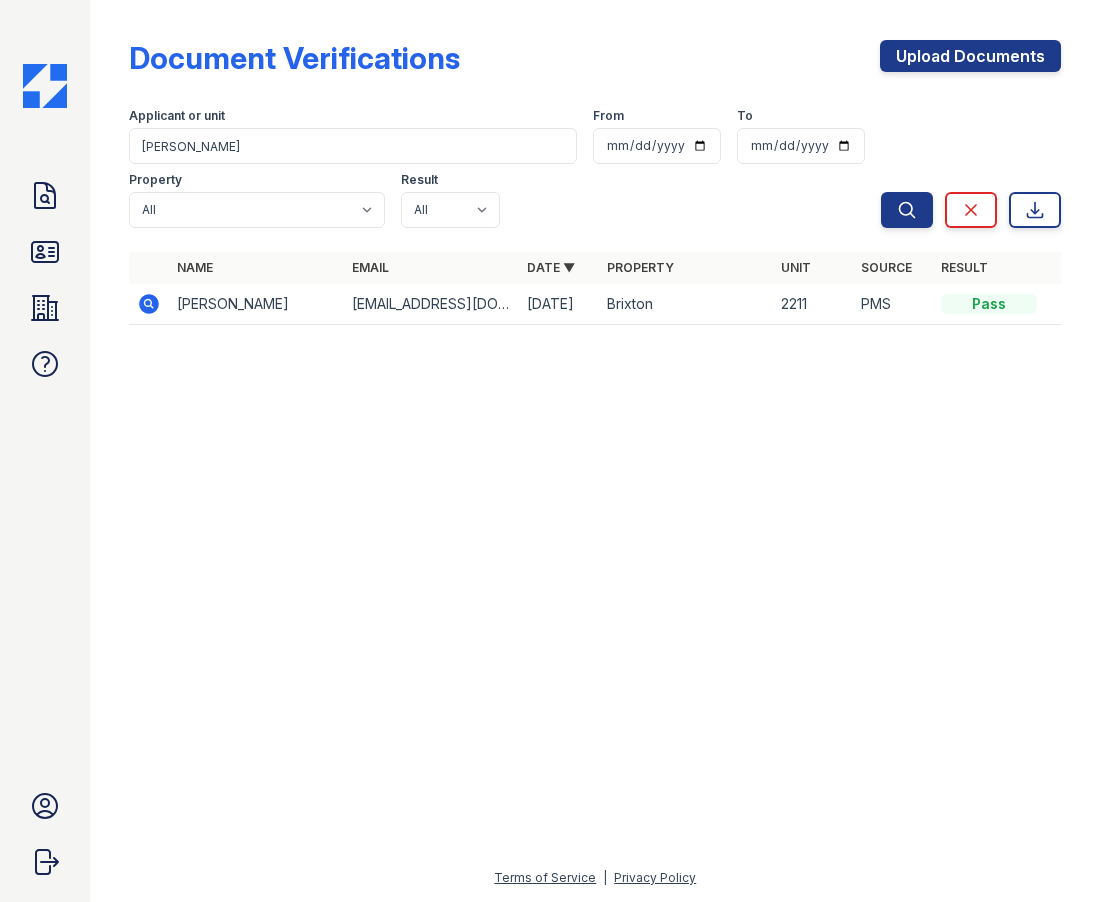 click 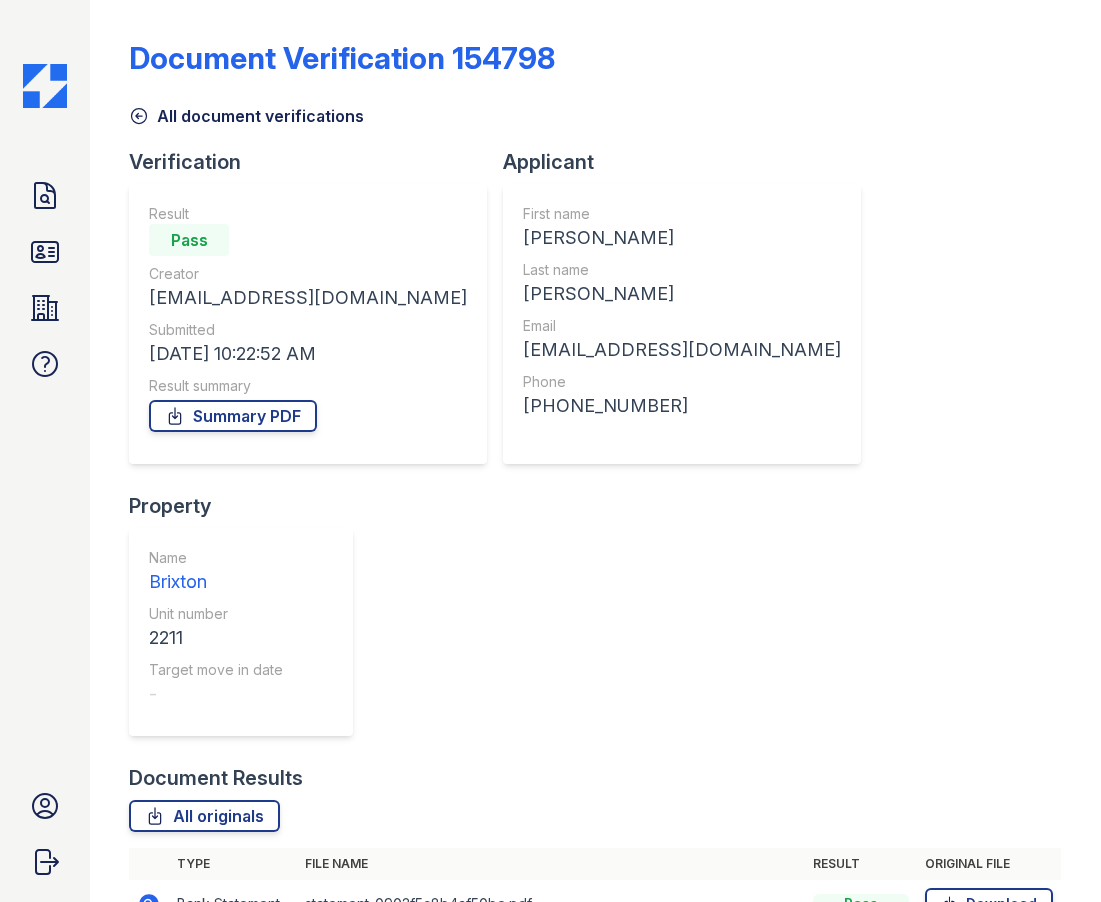 scroll, scrollTop: 0, scrollLeft: 0, axis: both 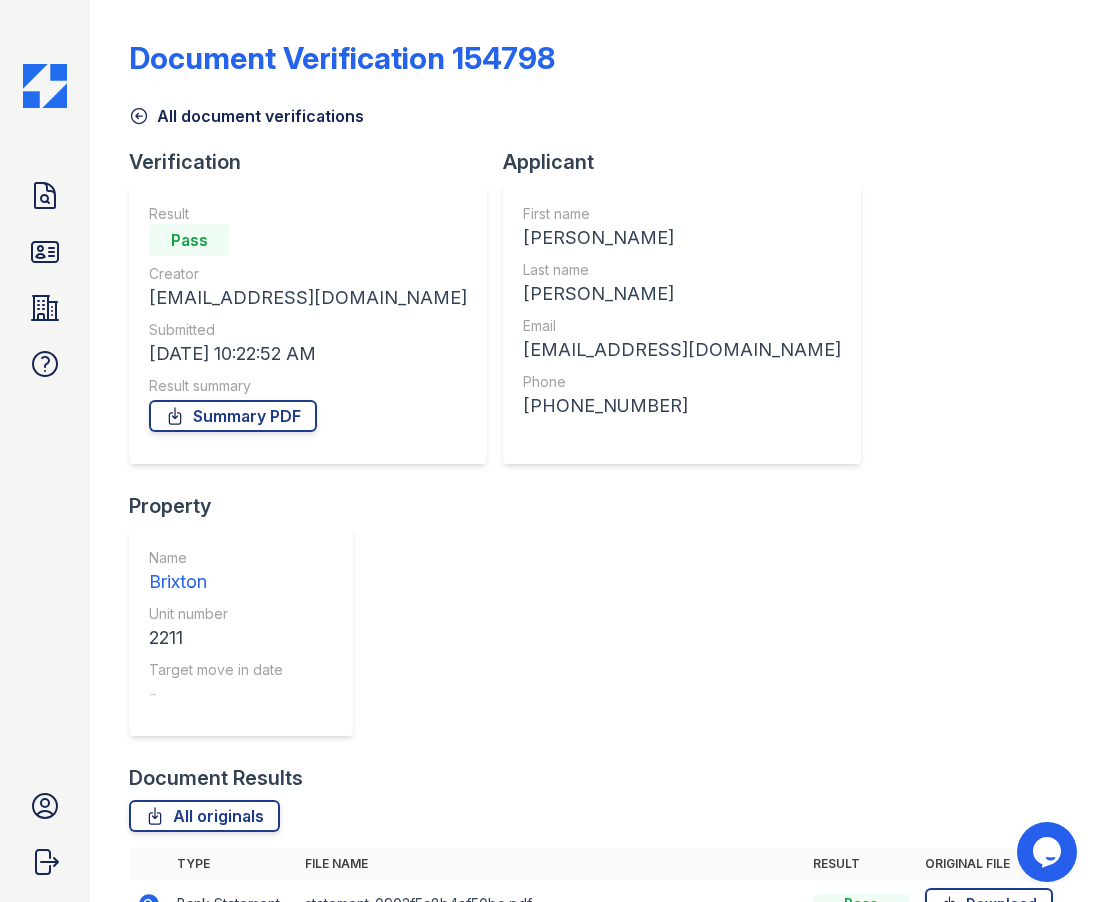 click 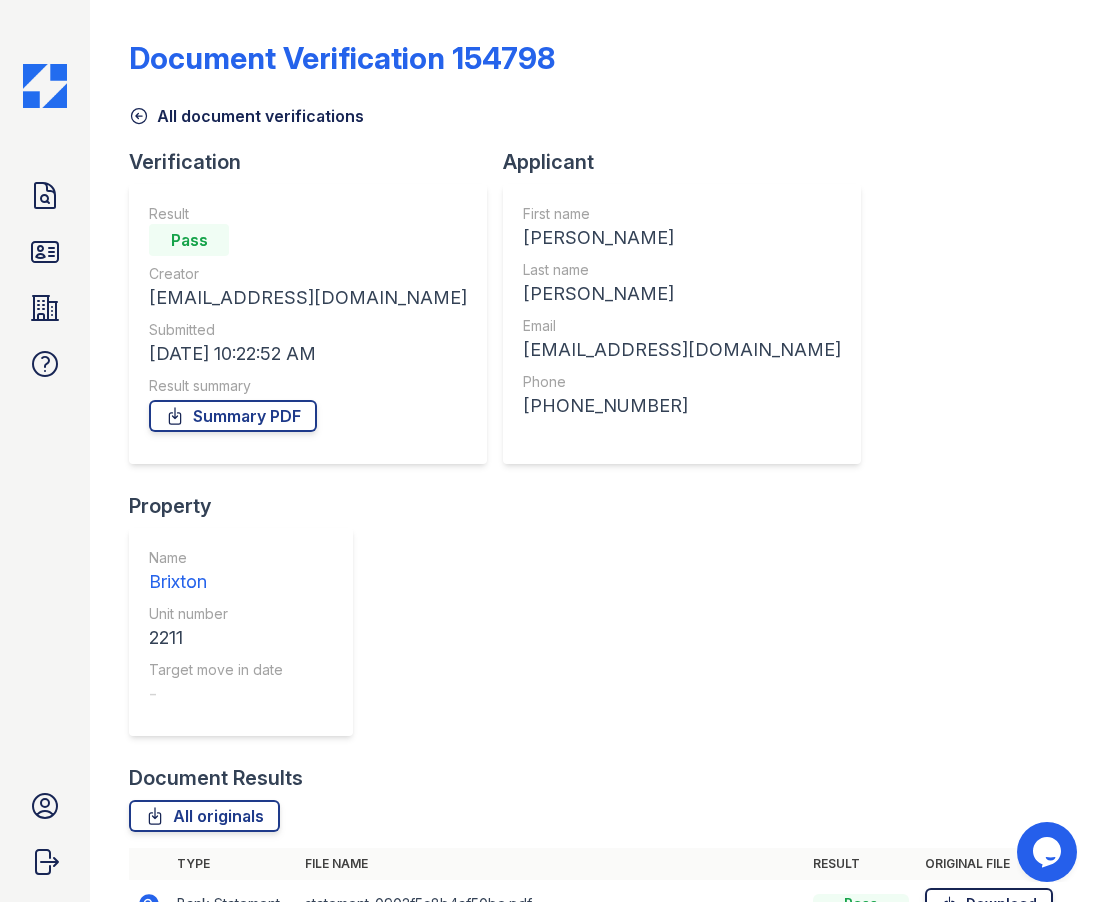 click on "Download" at bounding box center (989, 904) 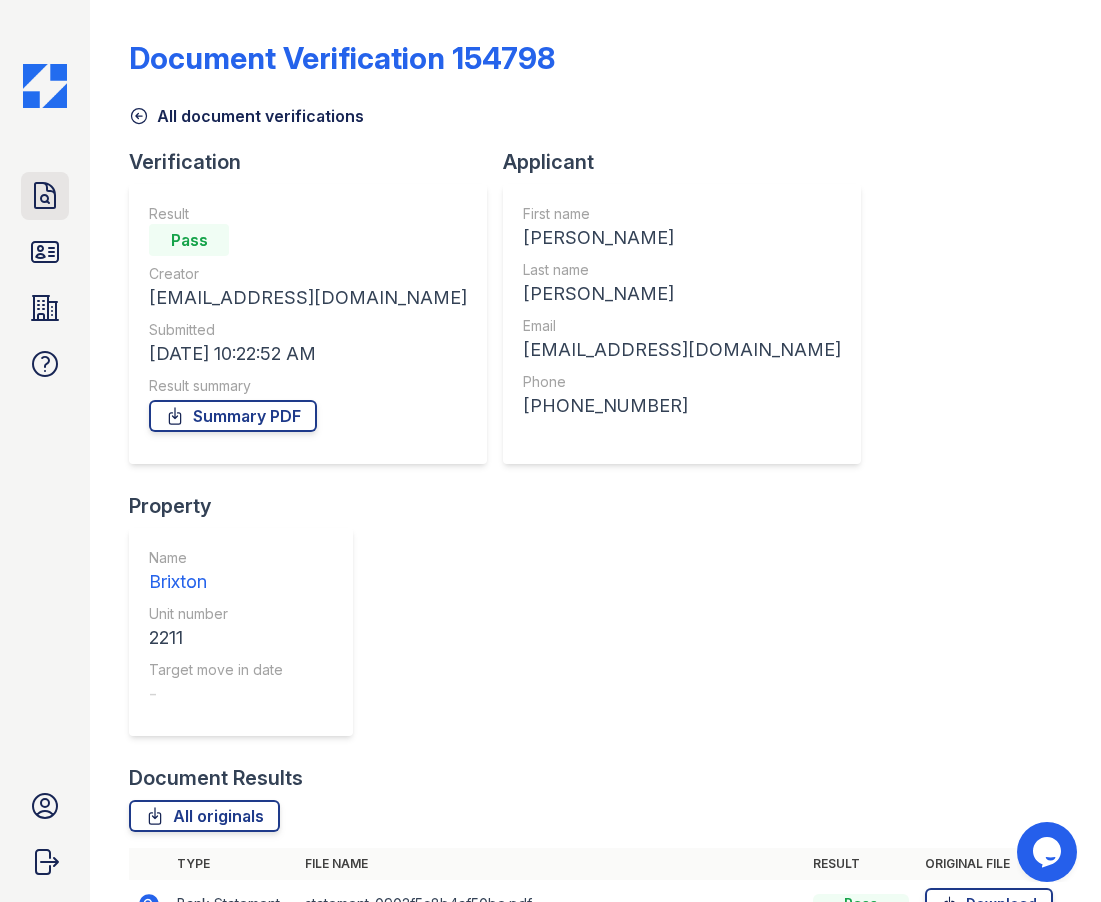 click 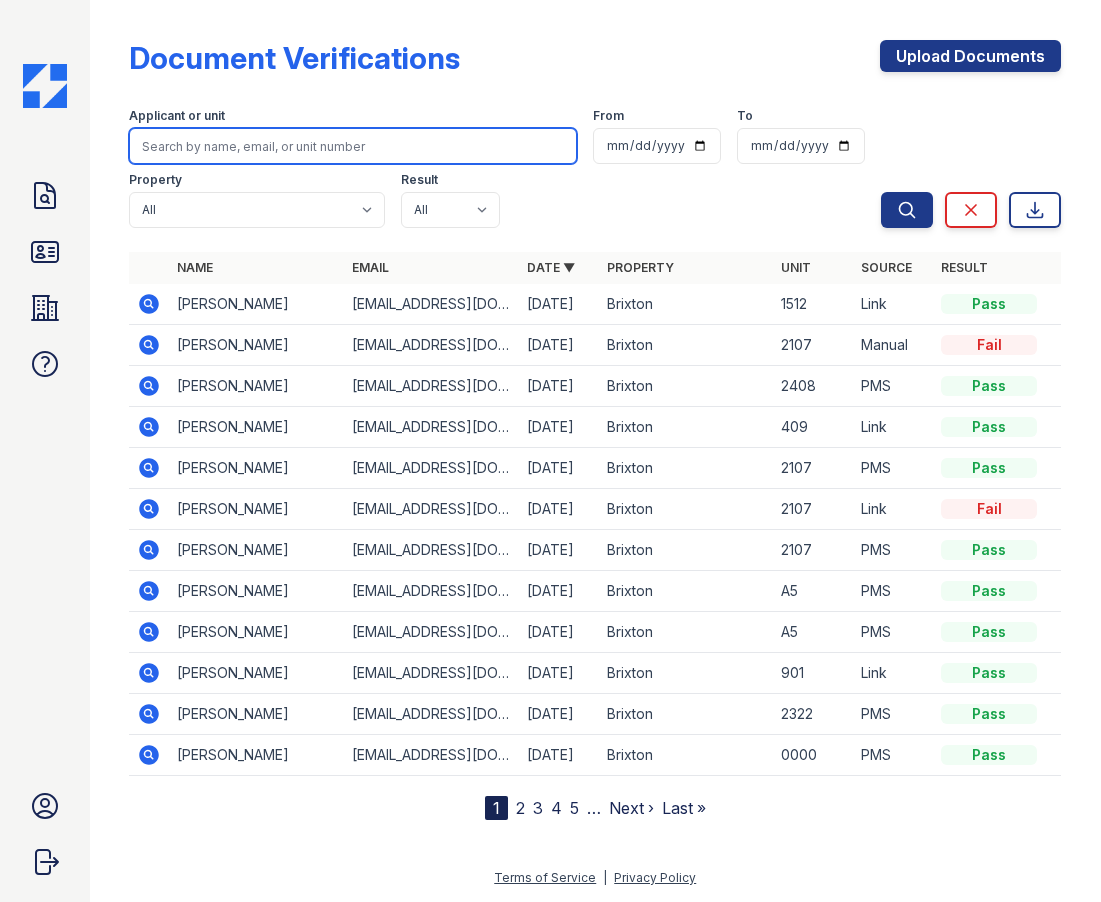 click at bounding box center (353, 146) 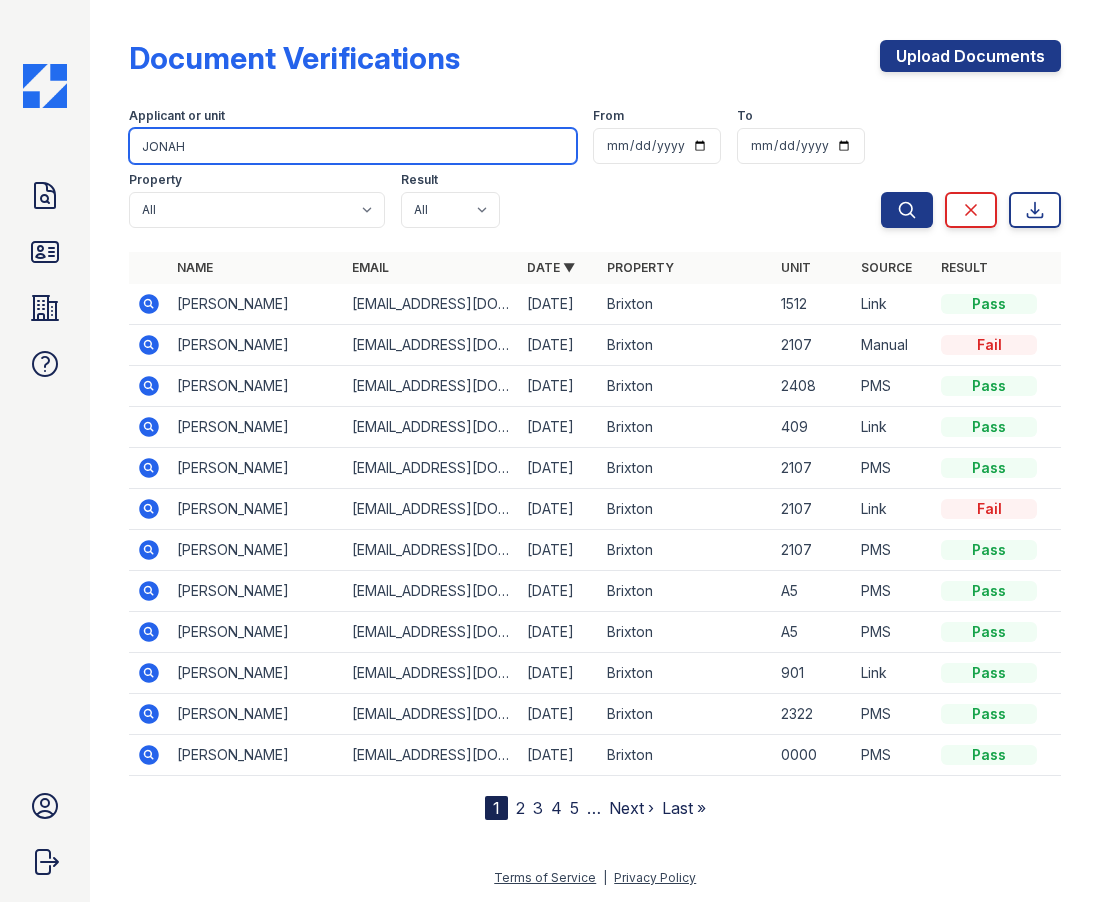 type on "JONAH" 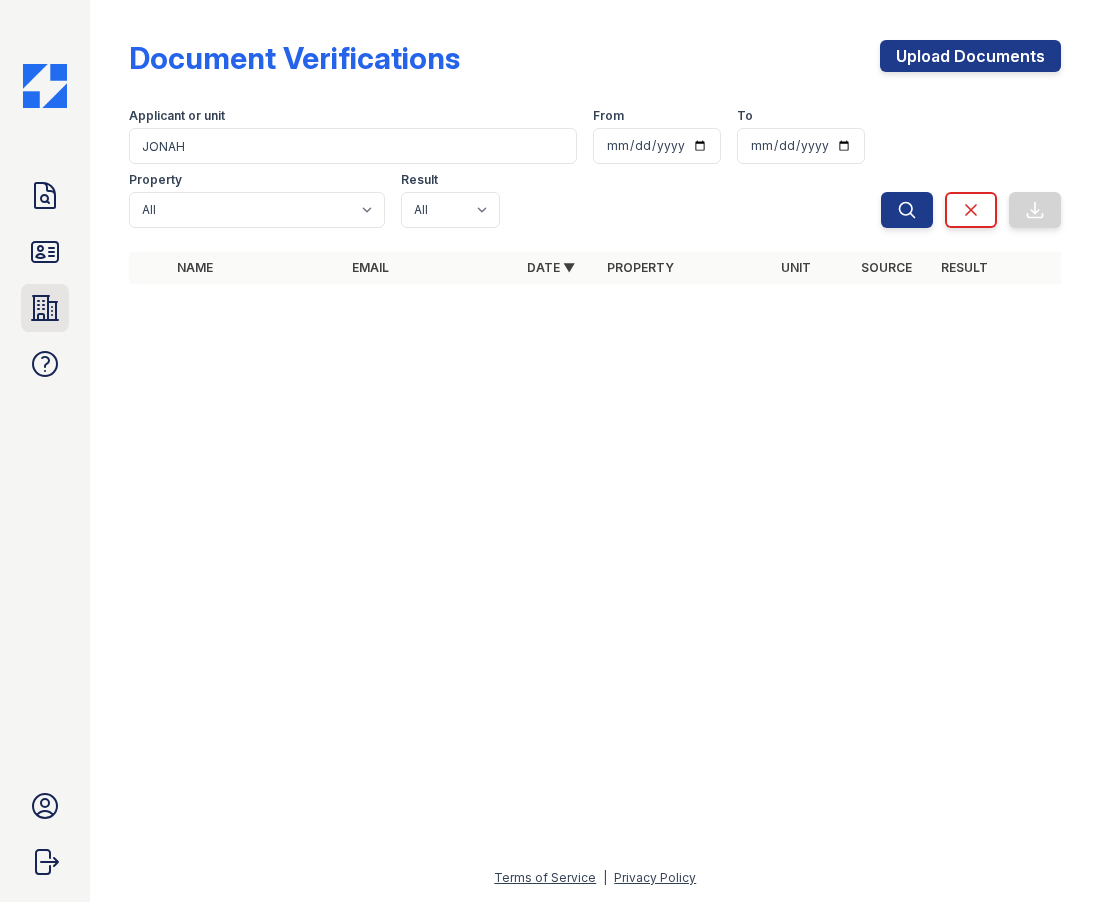 click 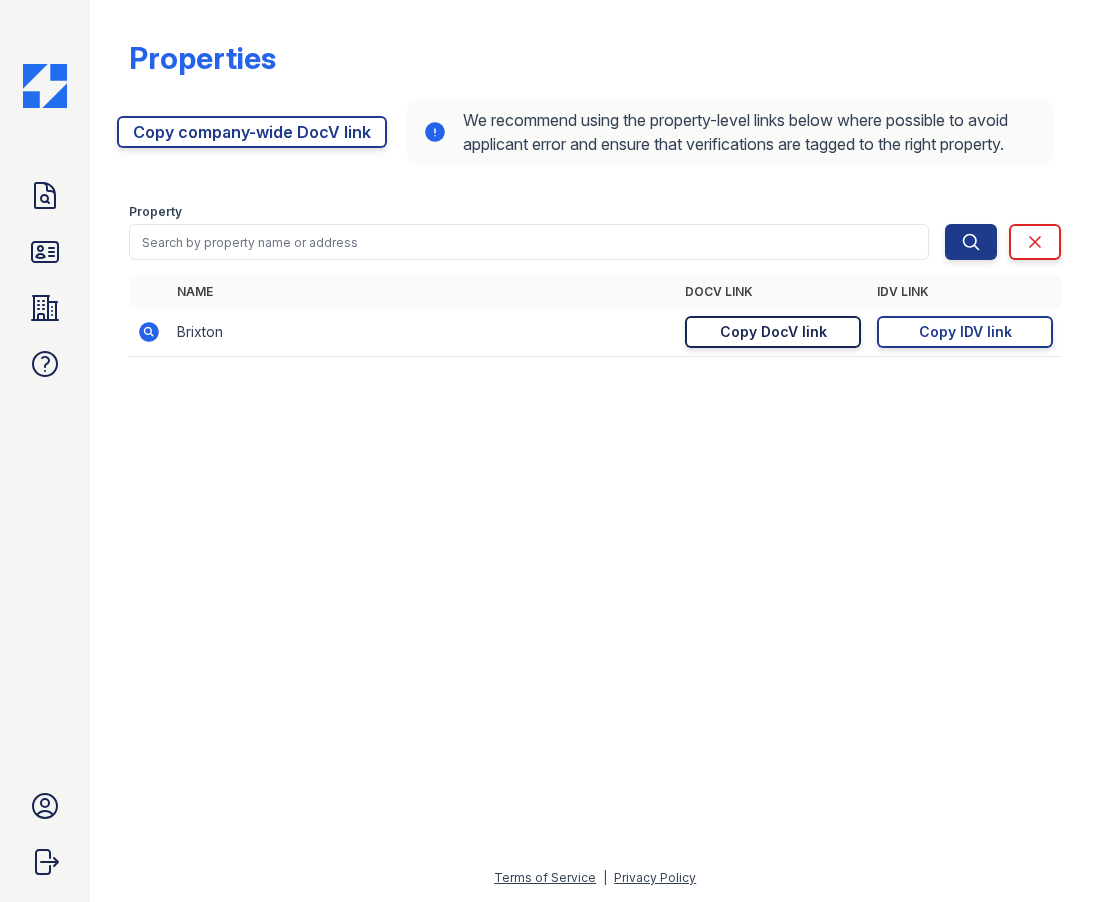 click on "Copy DocV link" at bounding box center [773, 332] 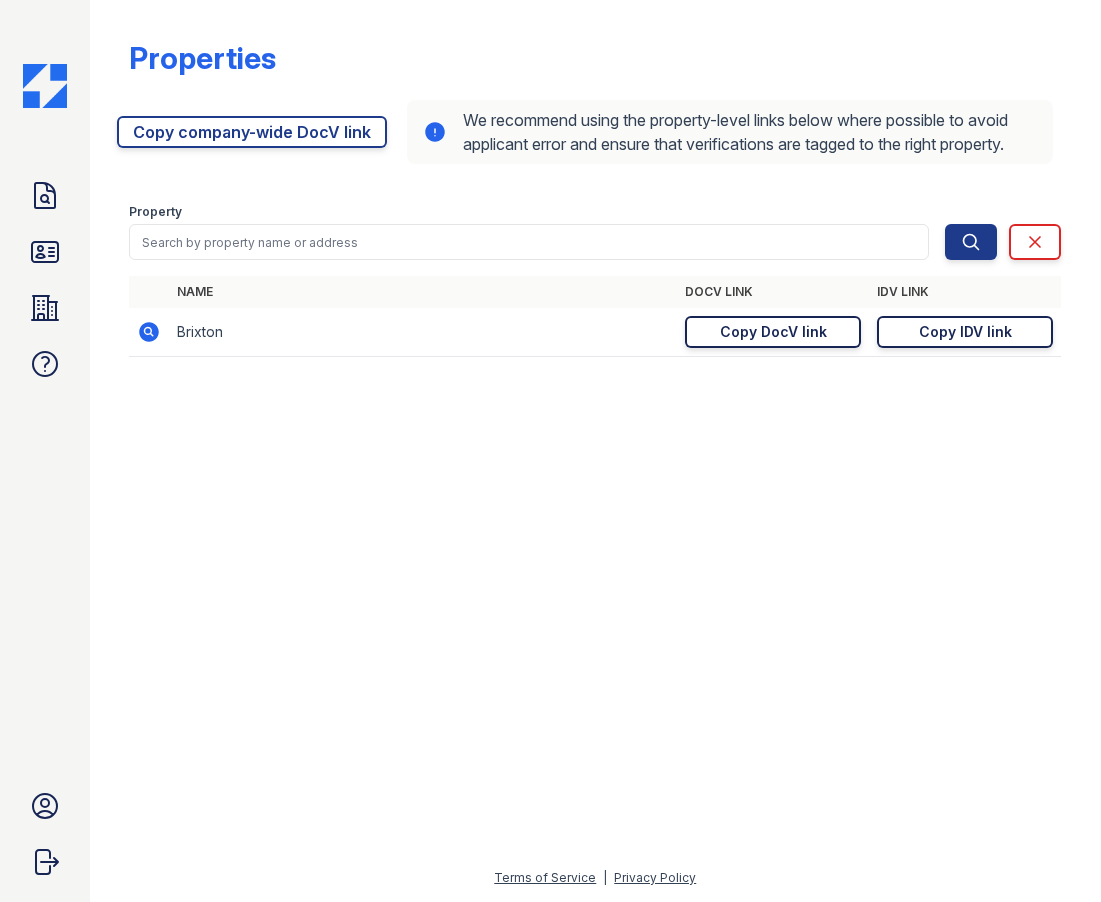 click on "Copy IDV link" at bounding box center [965, 332] 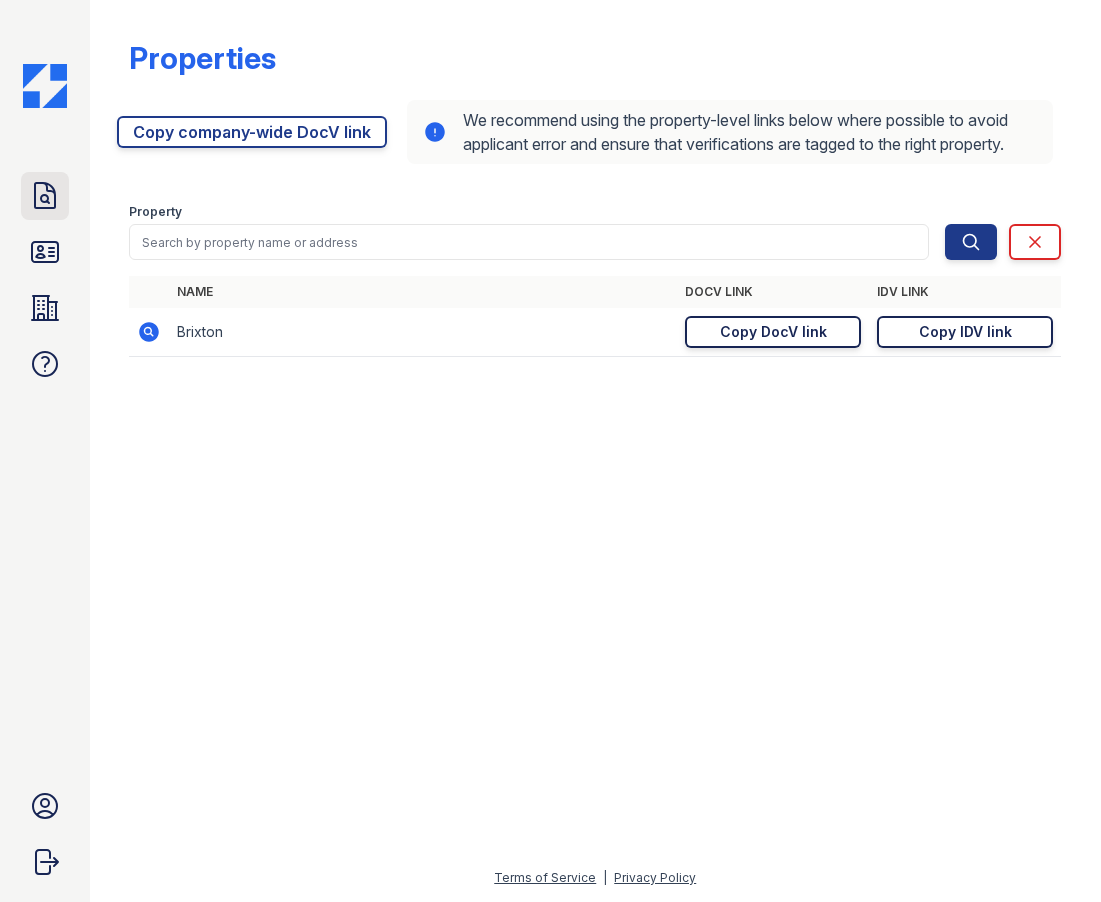 click 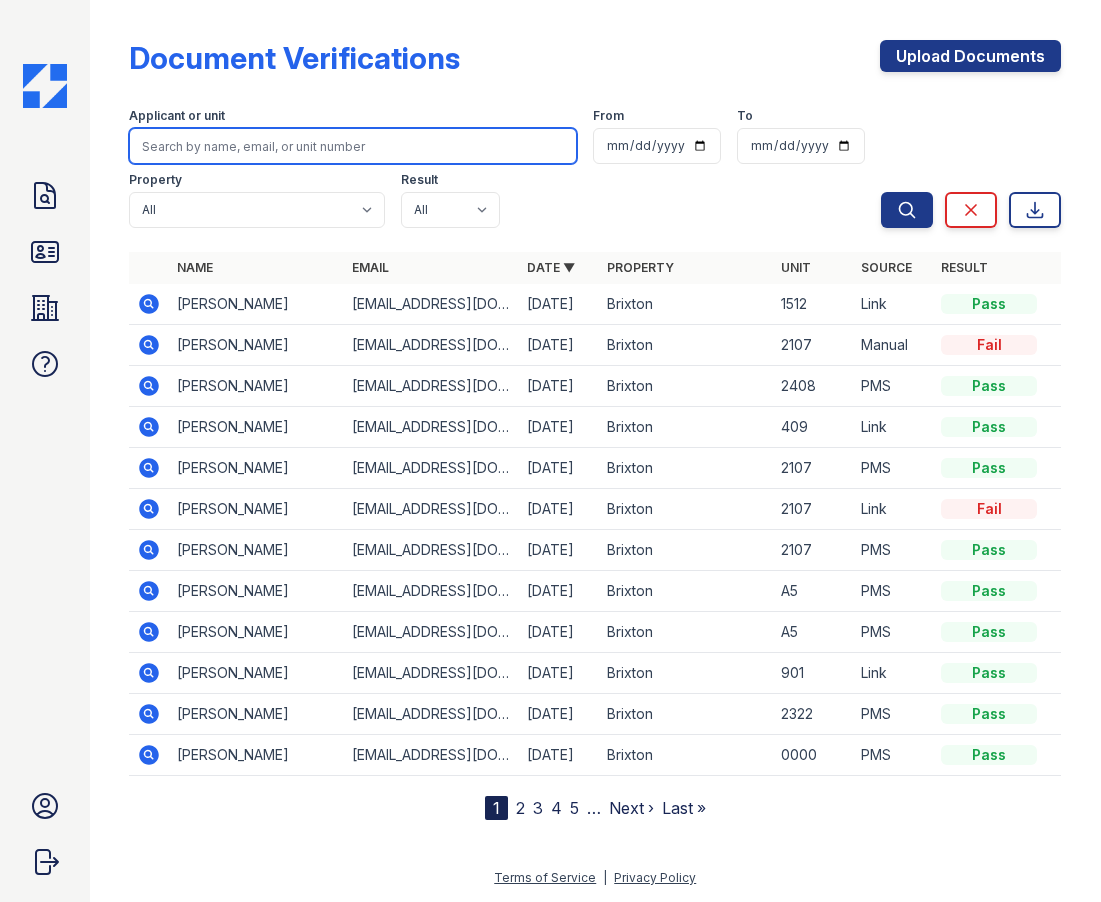 click at bounding box center [353, 146] 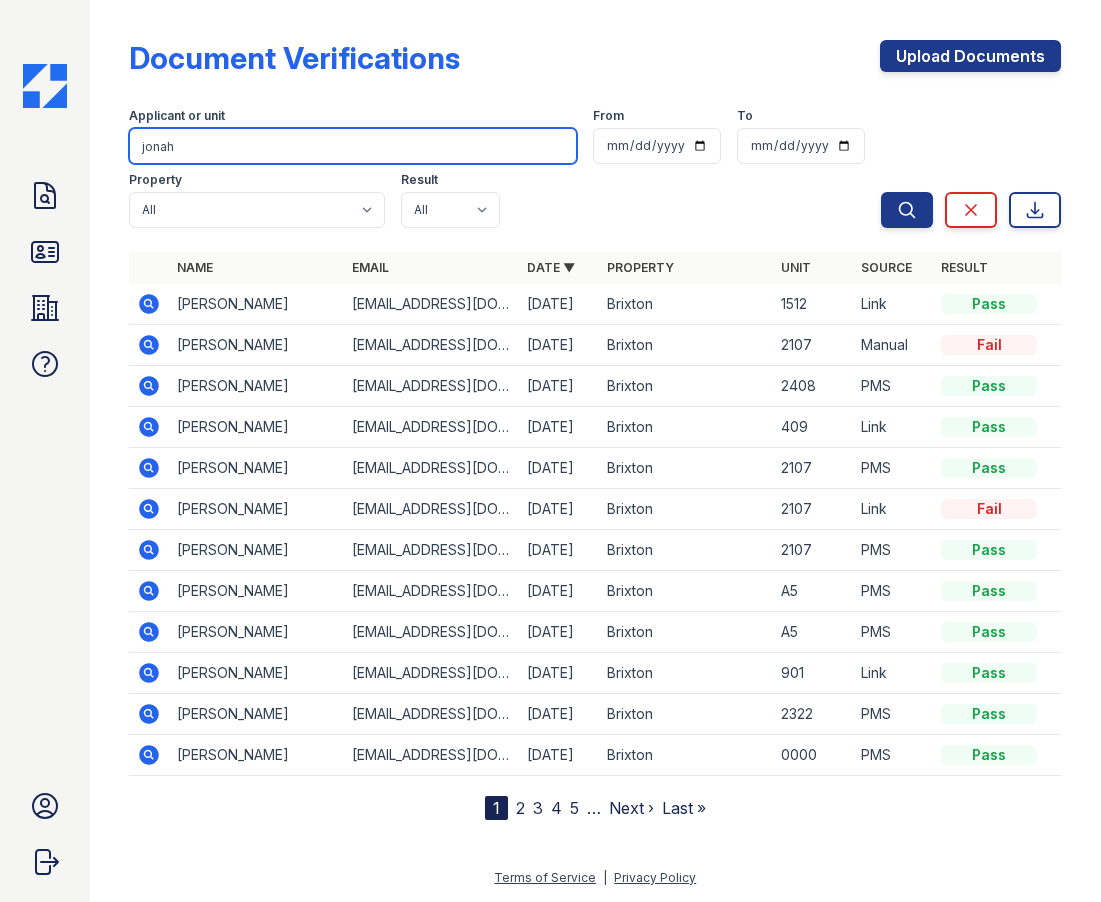 type on "jonah" 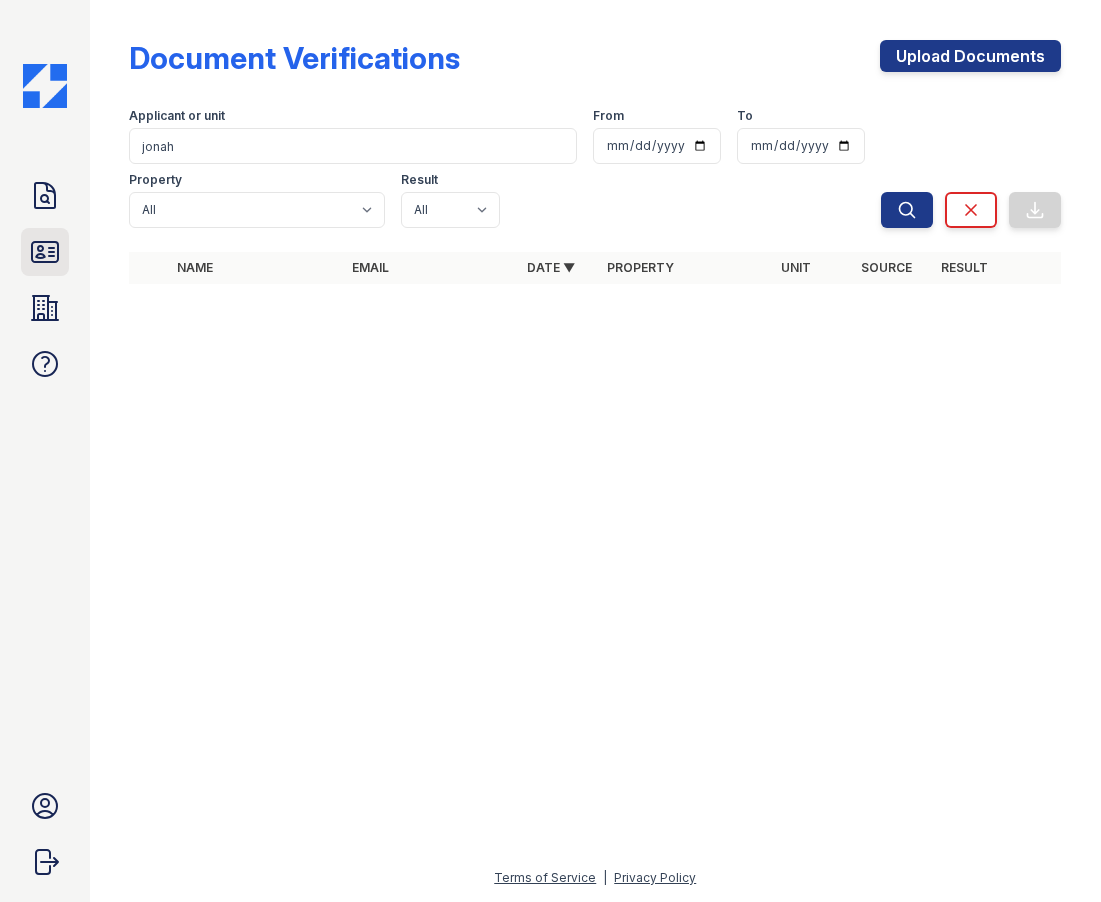 click 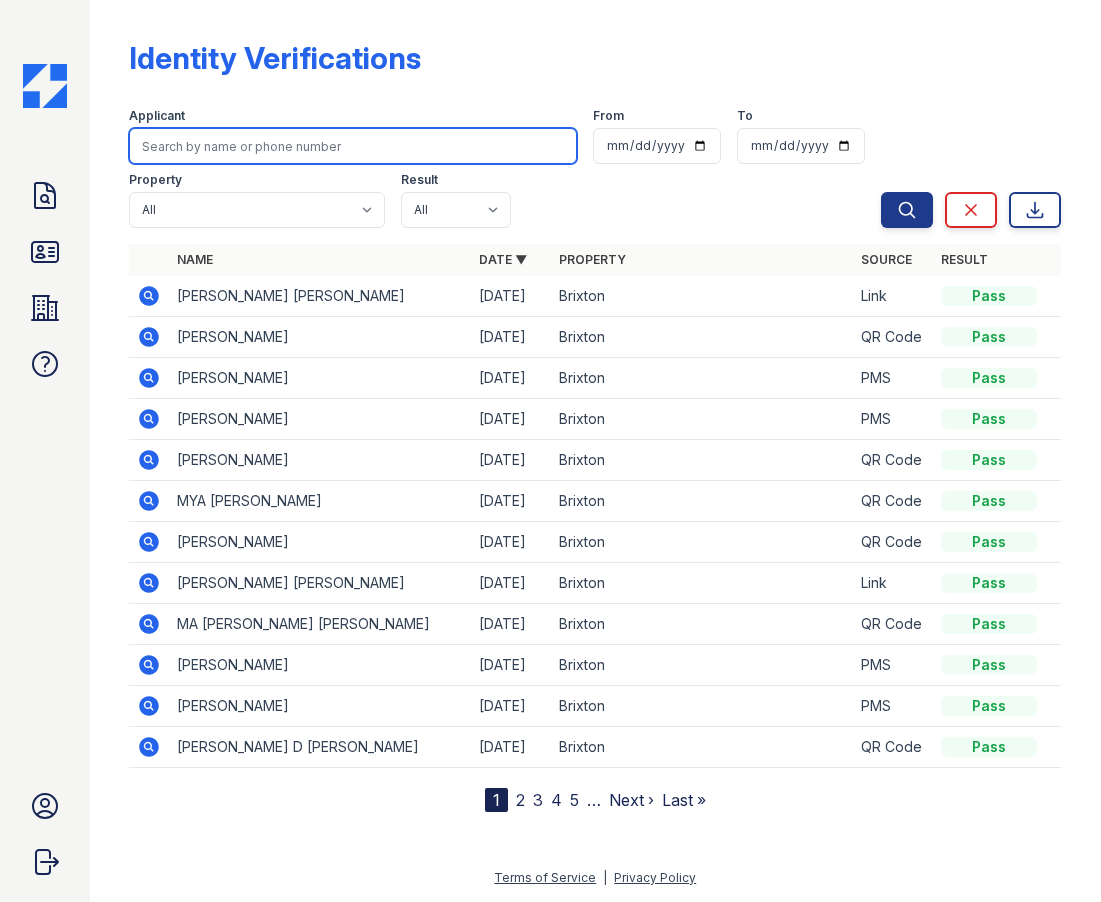 click at bounding box center [353, 146] 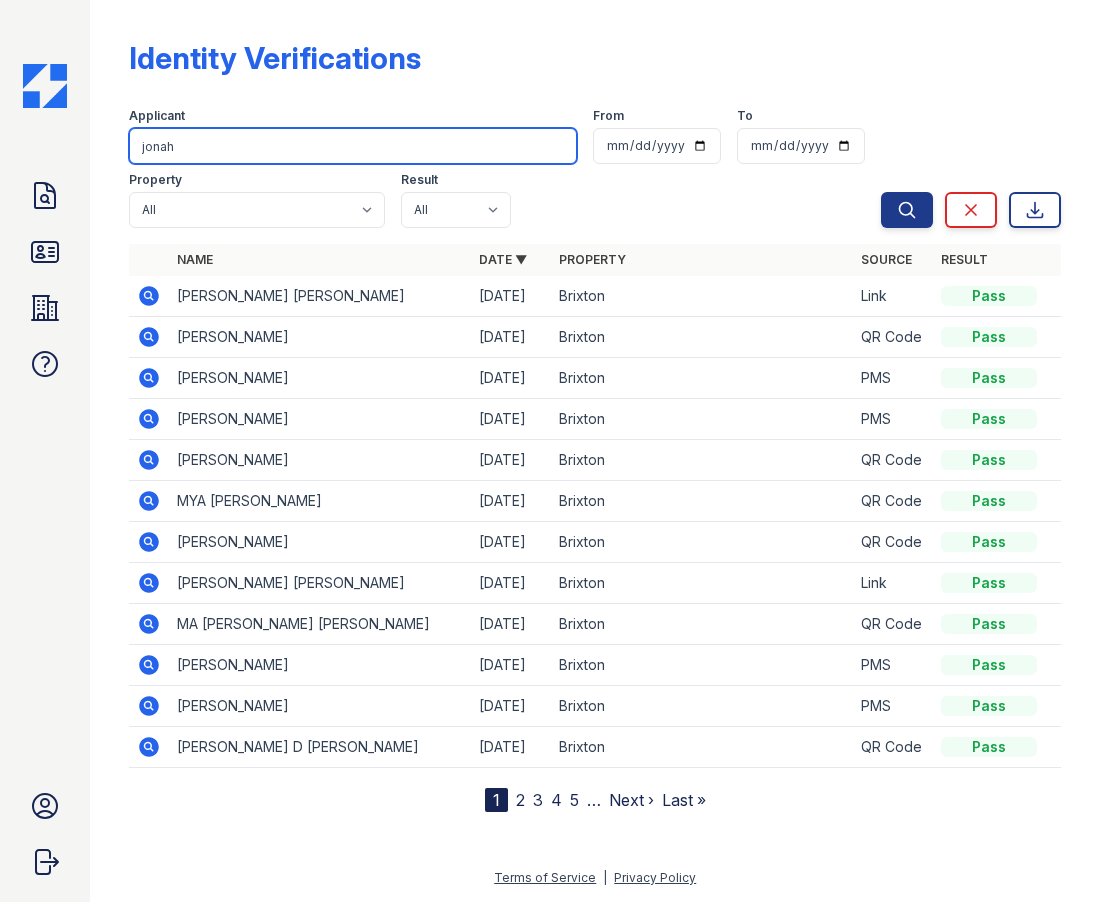 type on "jonah" 